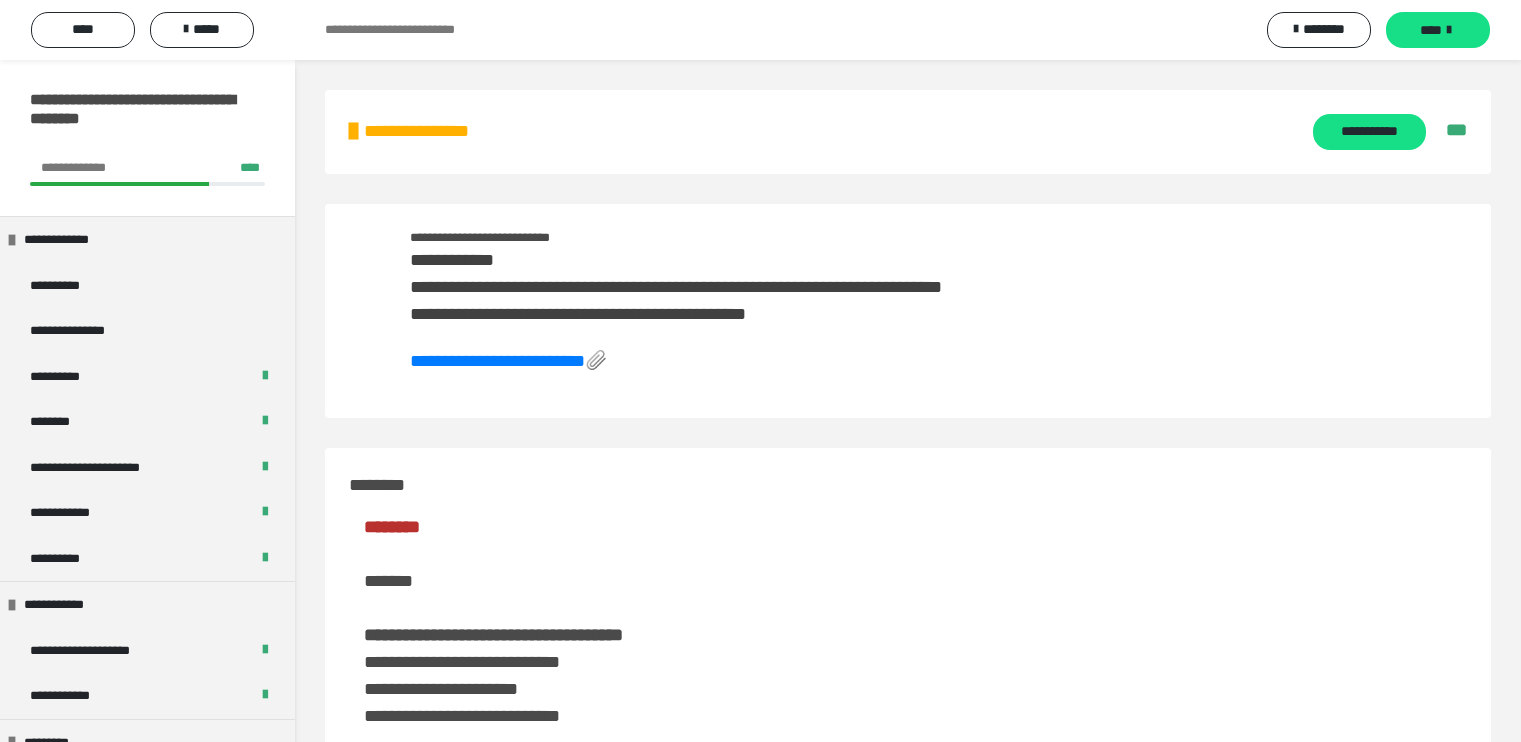 scroll, scrollTop: 0, scrollLeft: 0, axis: both 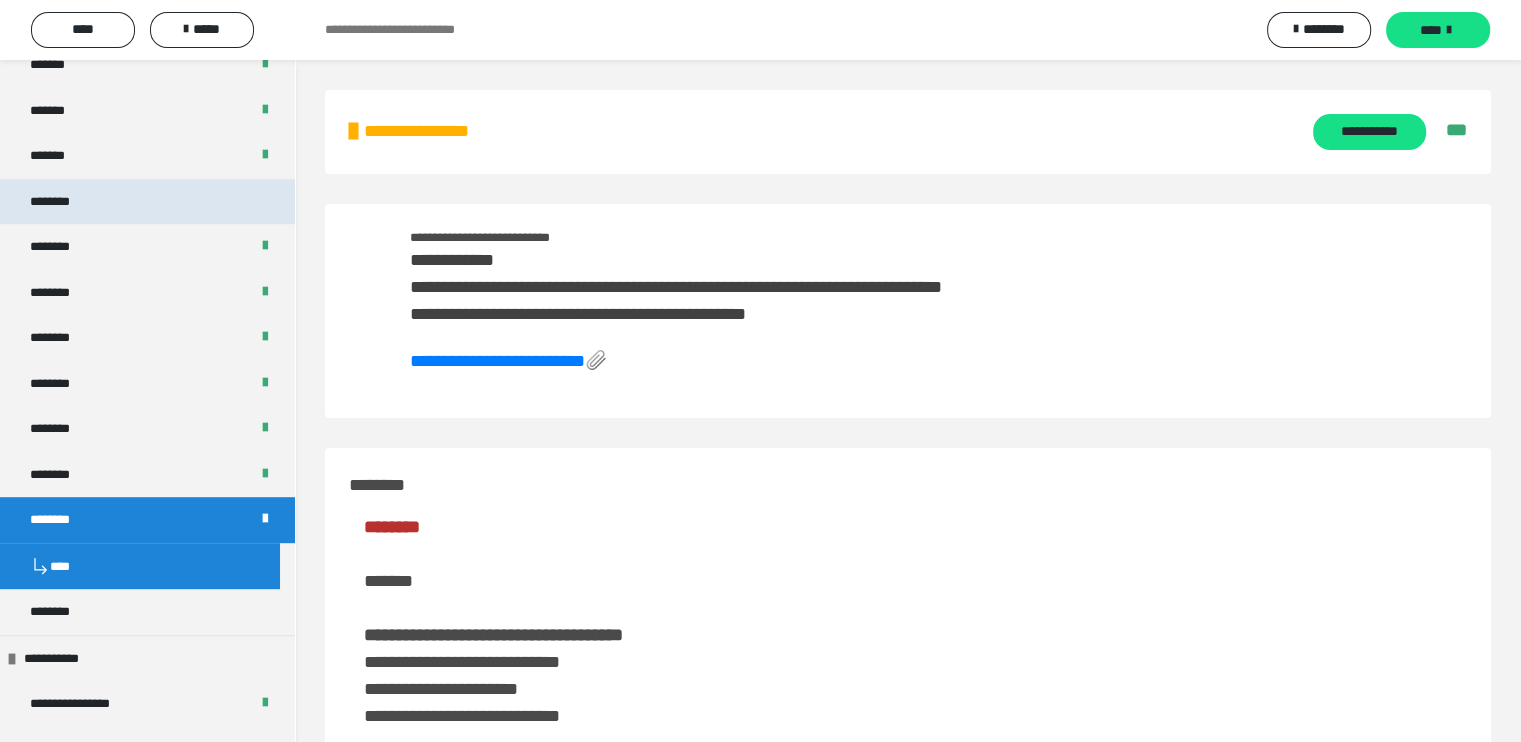 click on "********" at bounding box center [147, 202] 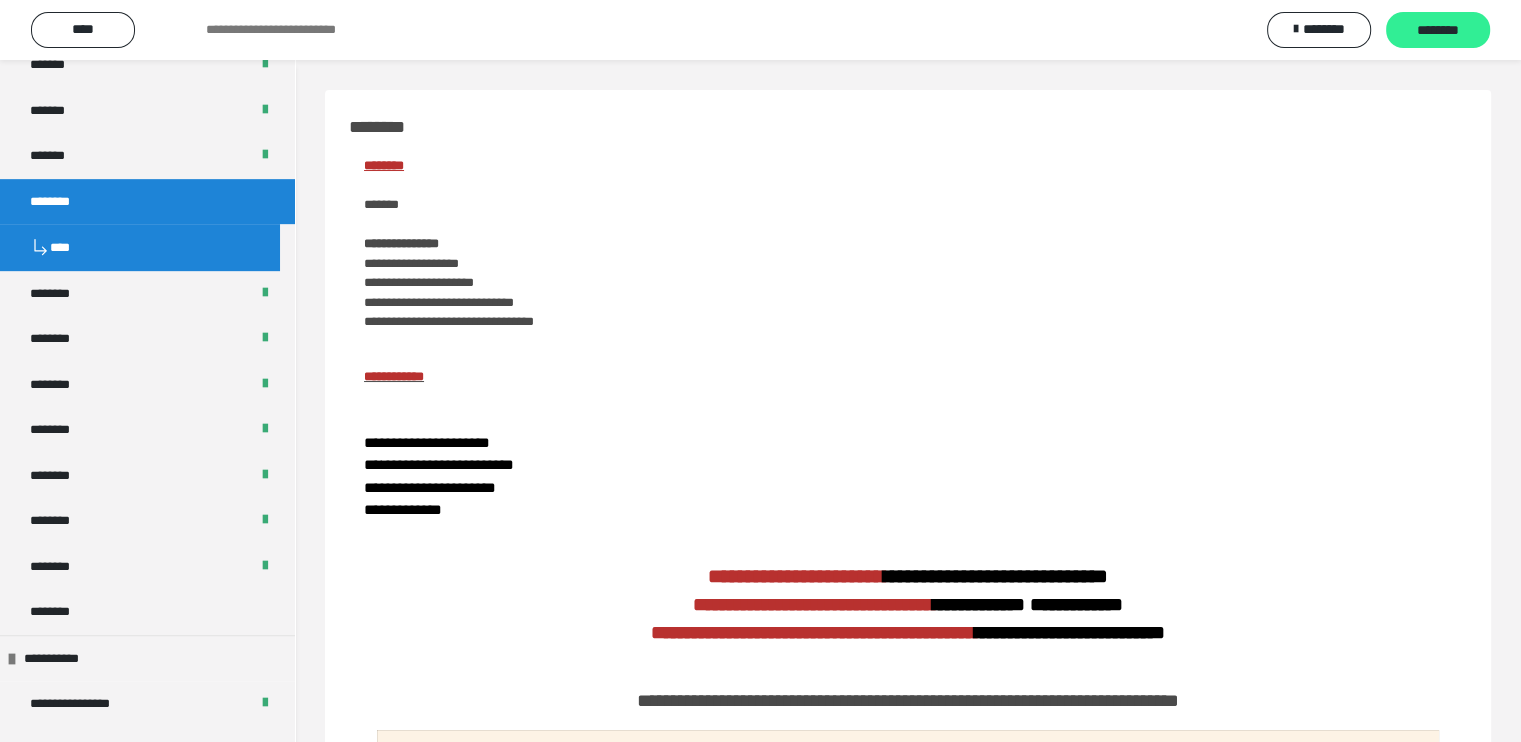click on "********" at bounding box center [1438, 31] 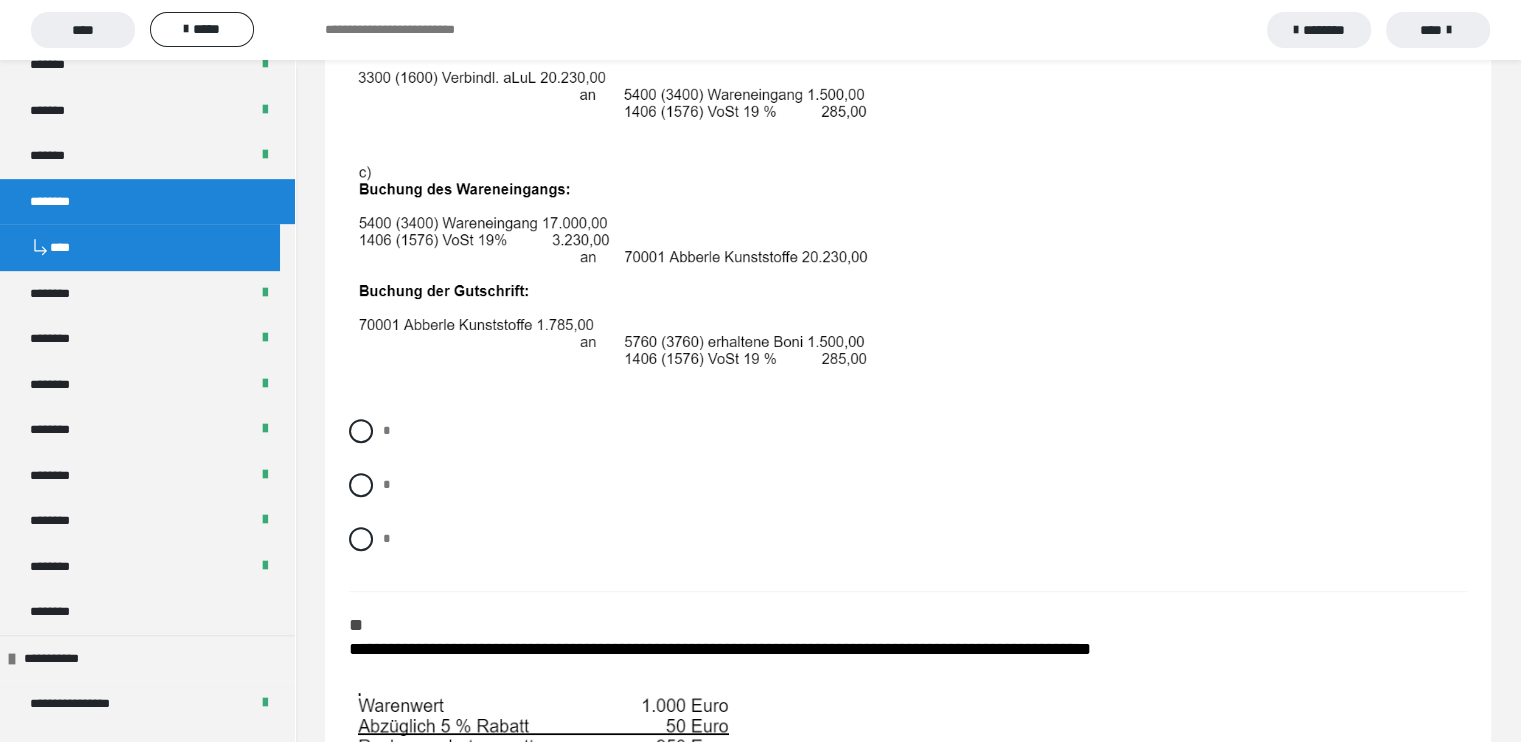 scroll, scrollTop: 882, scrollLeft: 0, axis: vertical 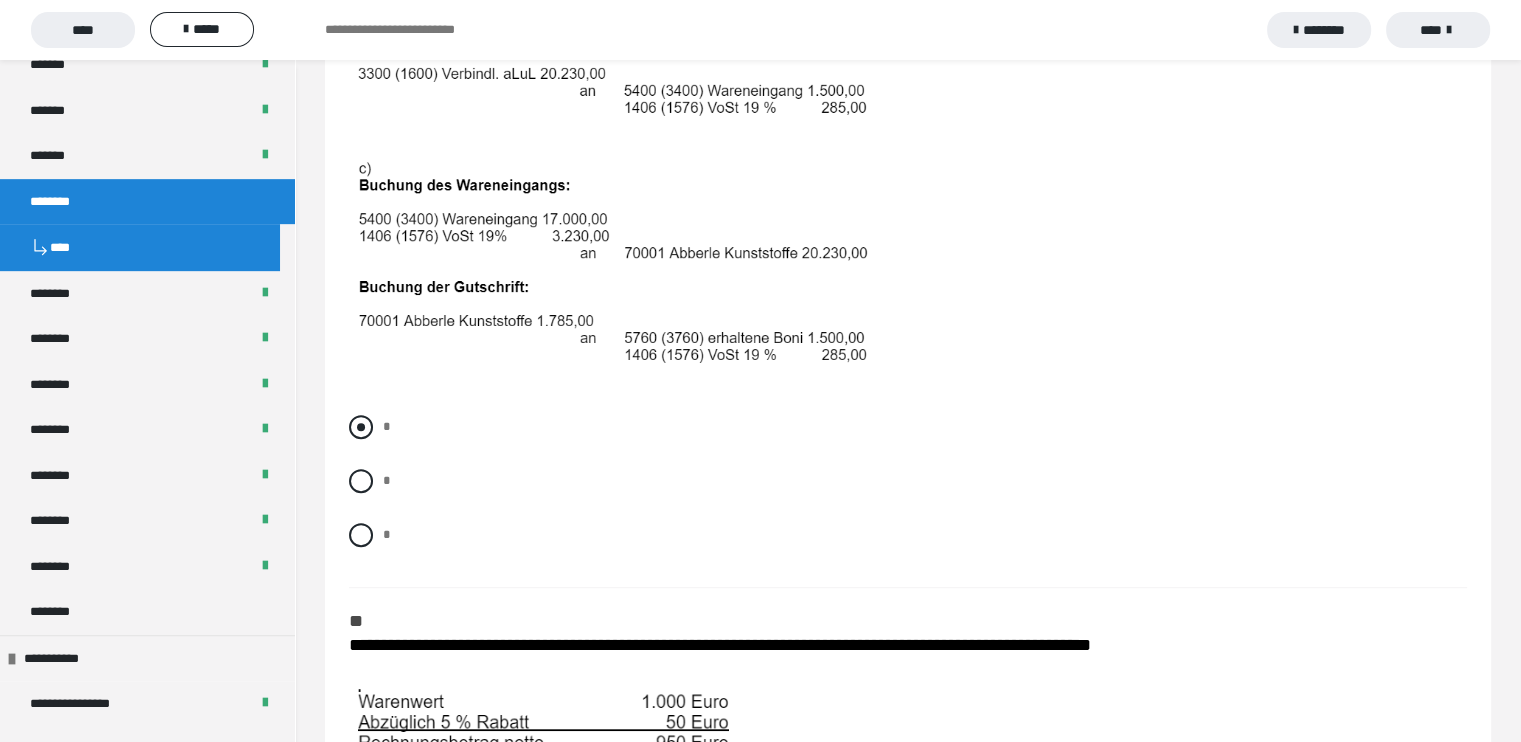 click at bounding box center (361, 427) 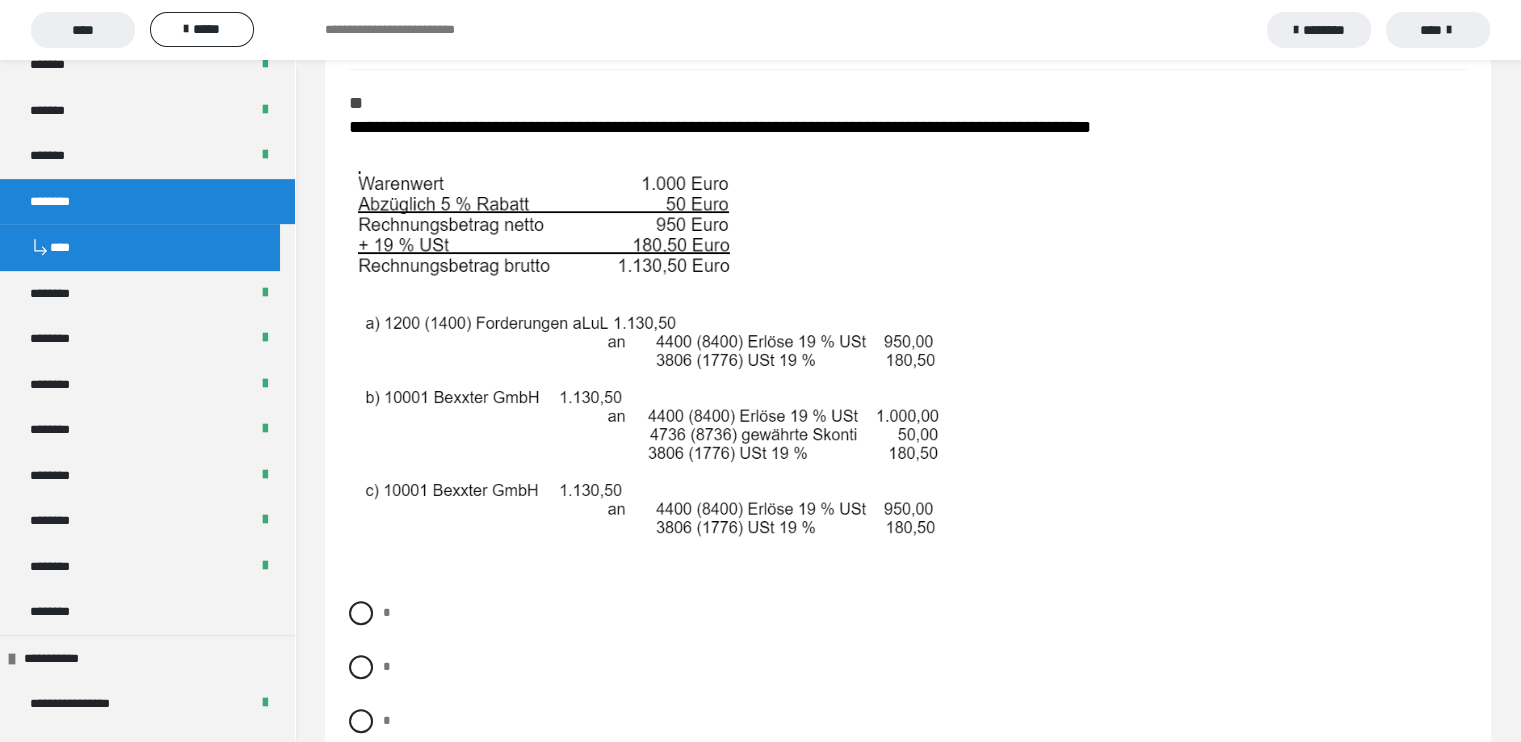 scroll, scrollTop: 1403, scrollLeft: 0, axis: vertical 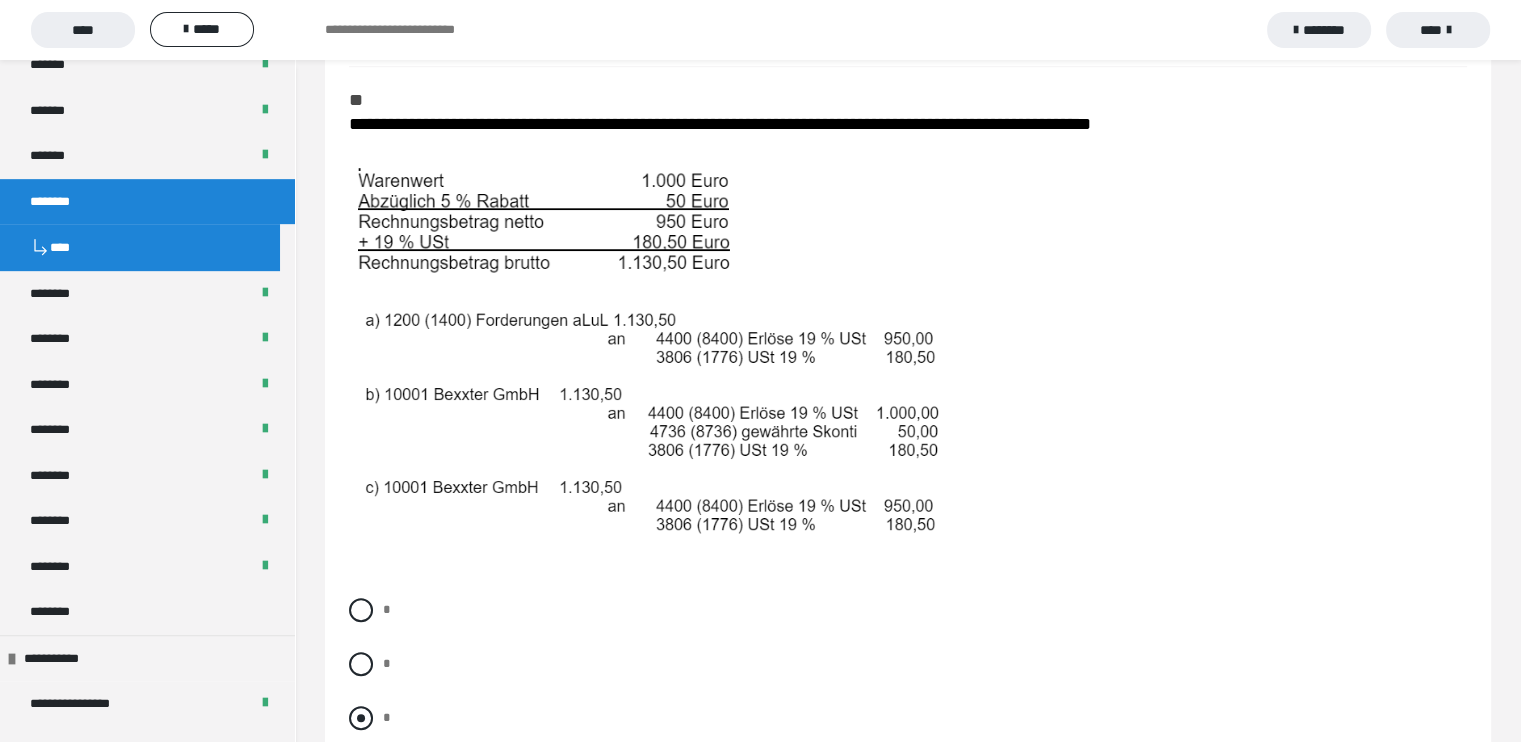 click at bounding box center [361, 718] 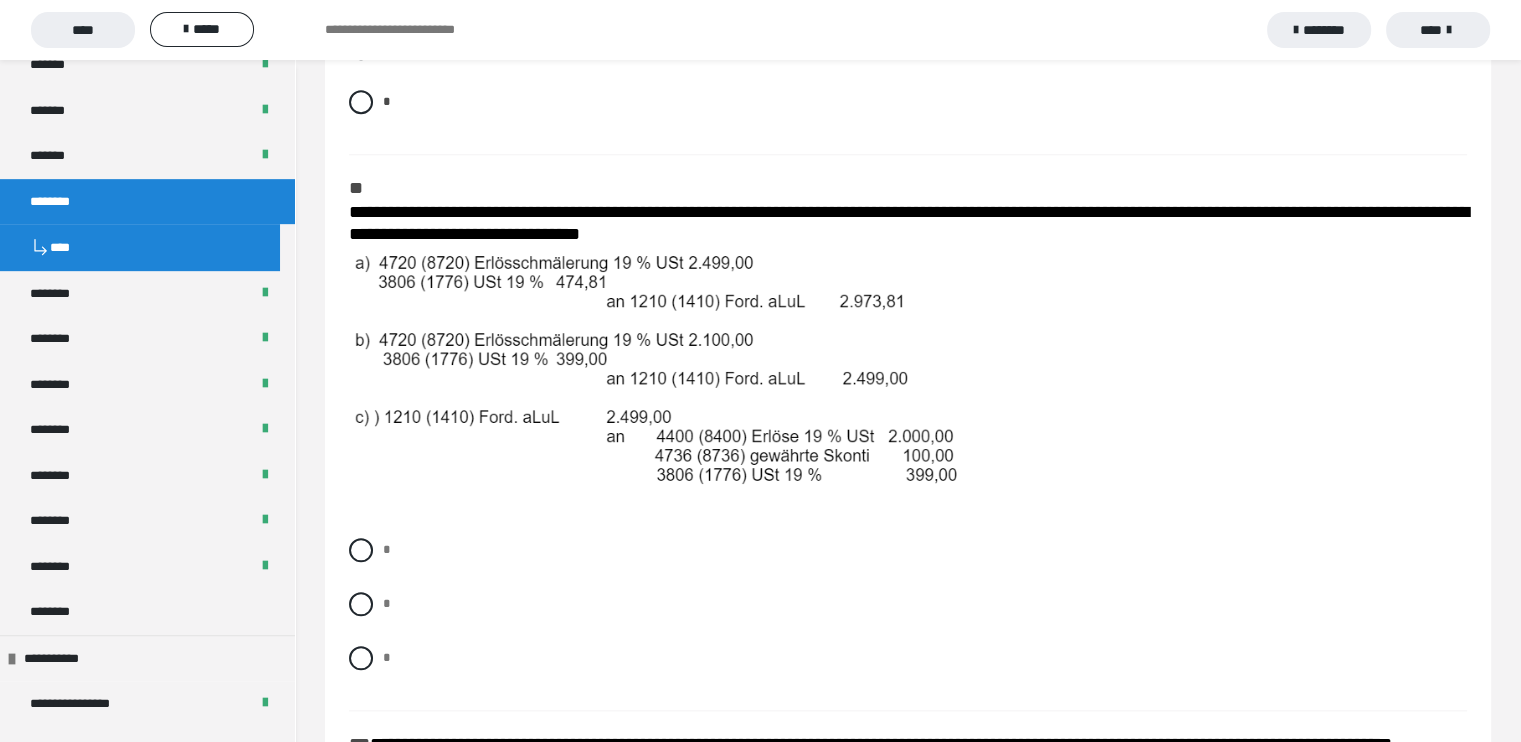 scroll, scrollTop: 2020, scrollLeft: 0, axis: vertical 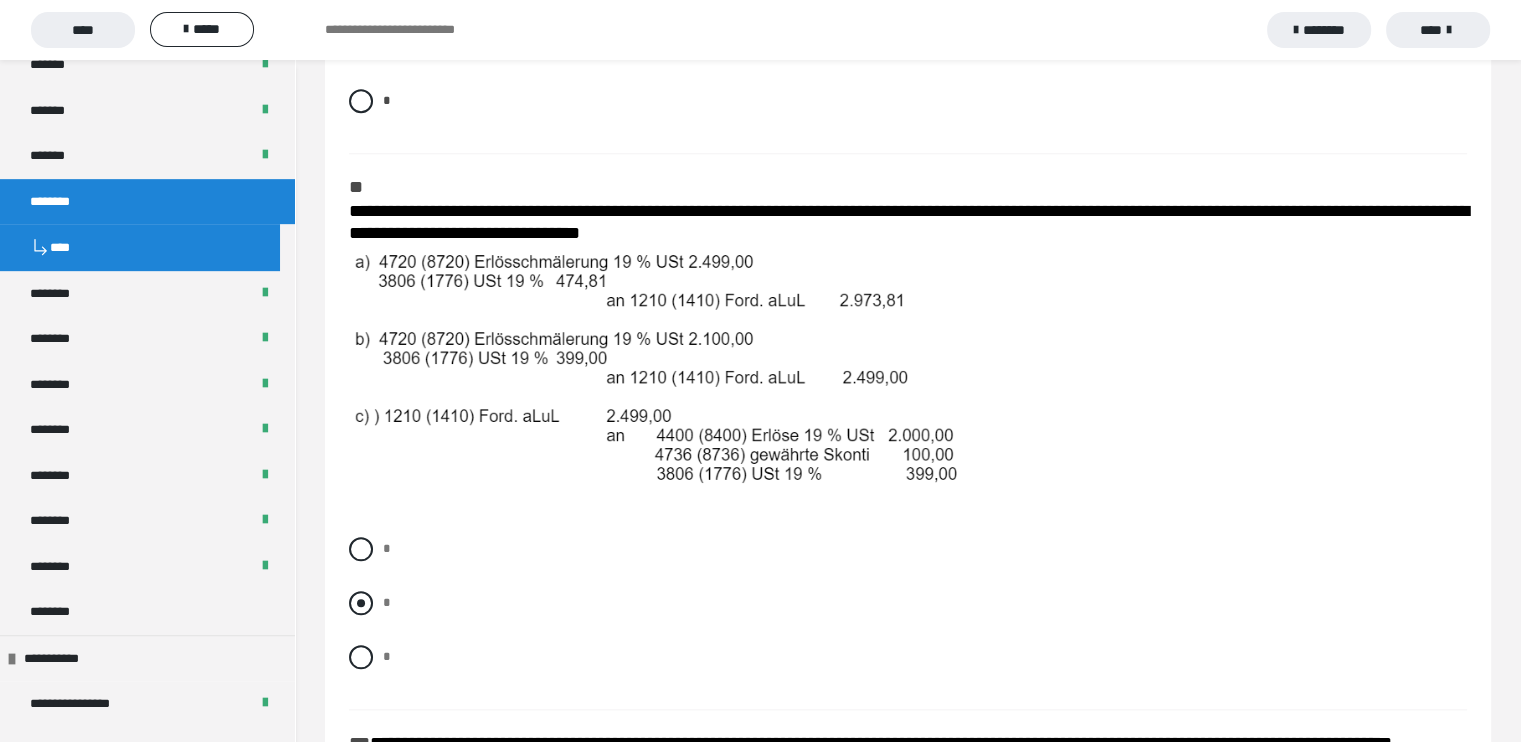 click at bounding box center [361, 603] 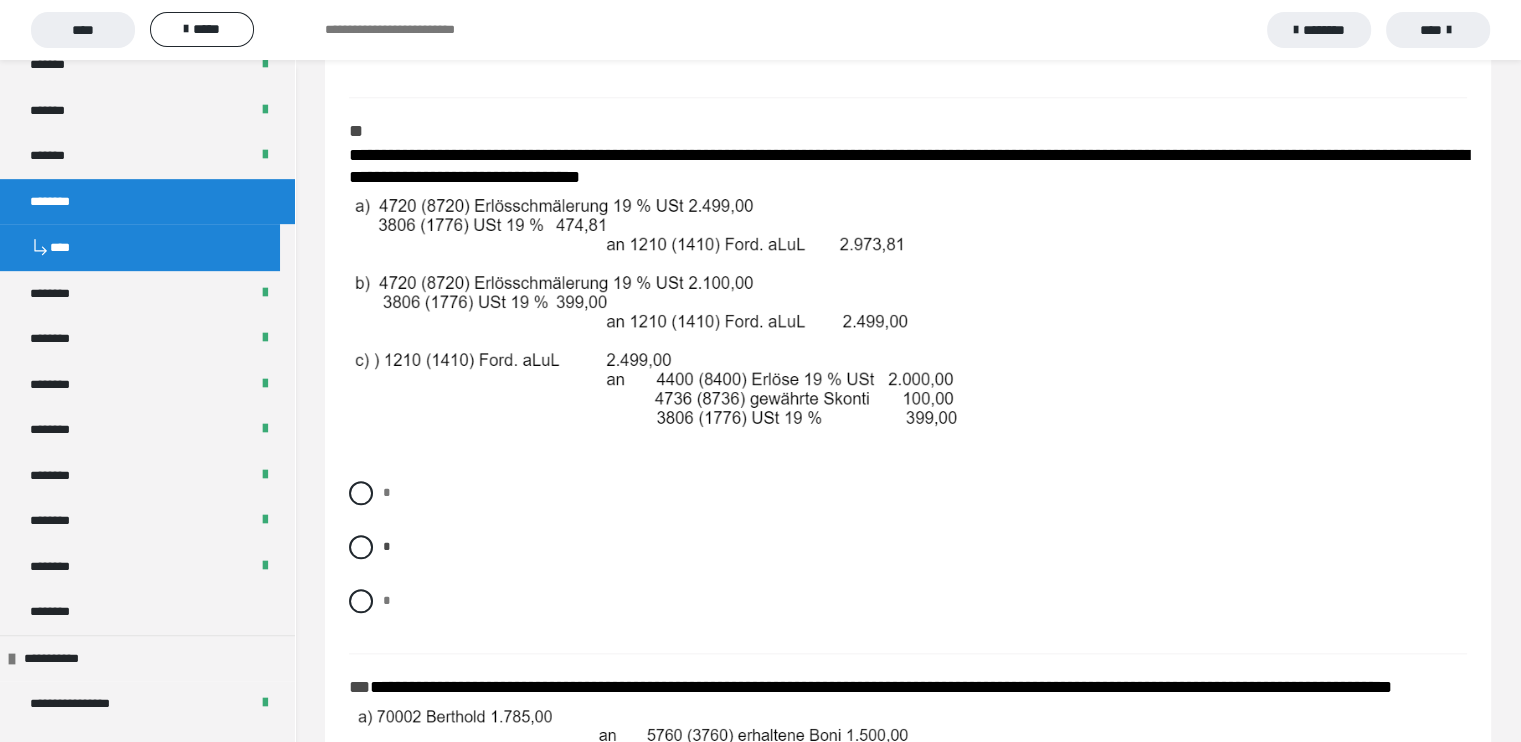 scroll, scrollTop: 2074, scrollLeft: 0, axis: vertical 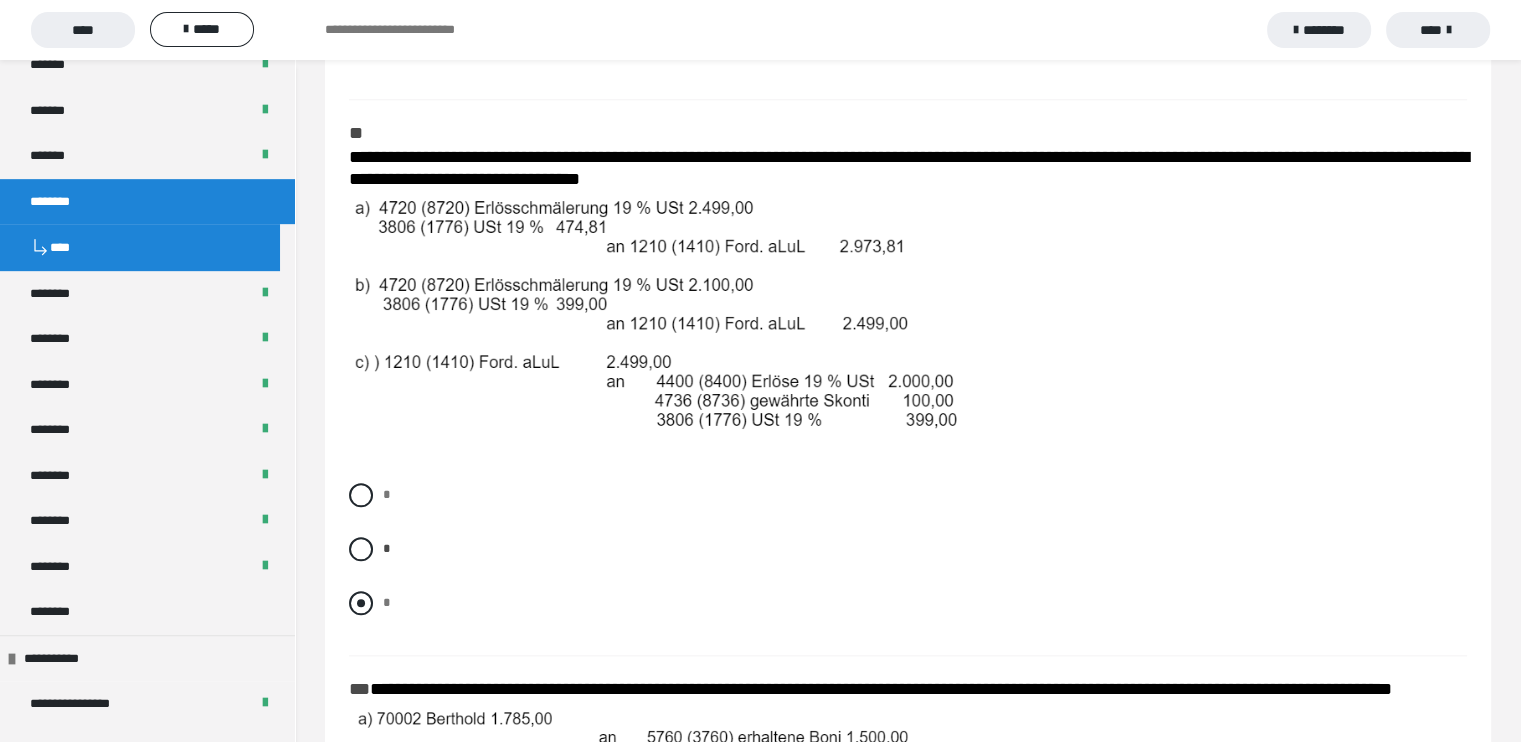 click at bounding box center [361, 603] 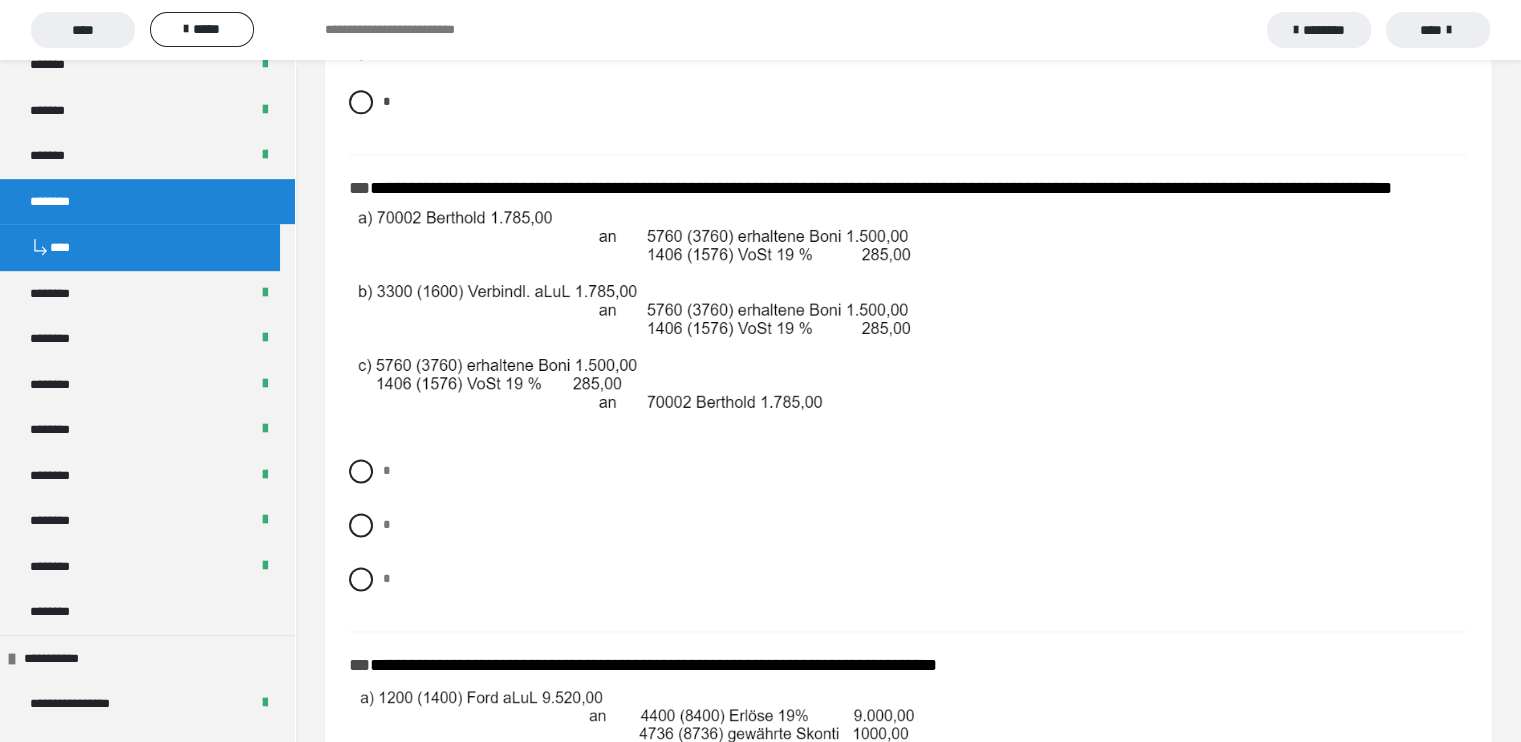 scroll, scrollTop: 2578, scrollLeft: 0, axis: vertical 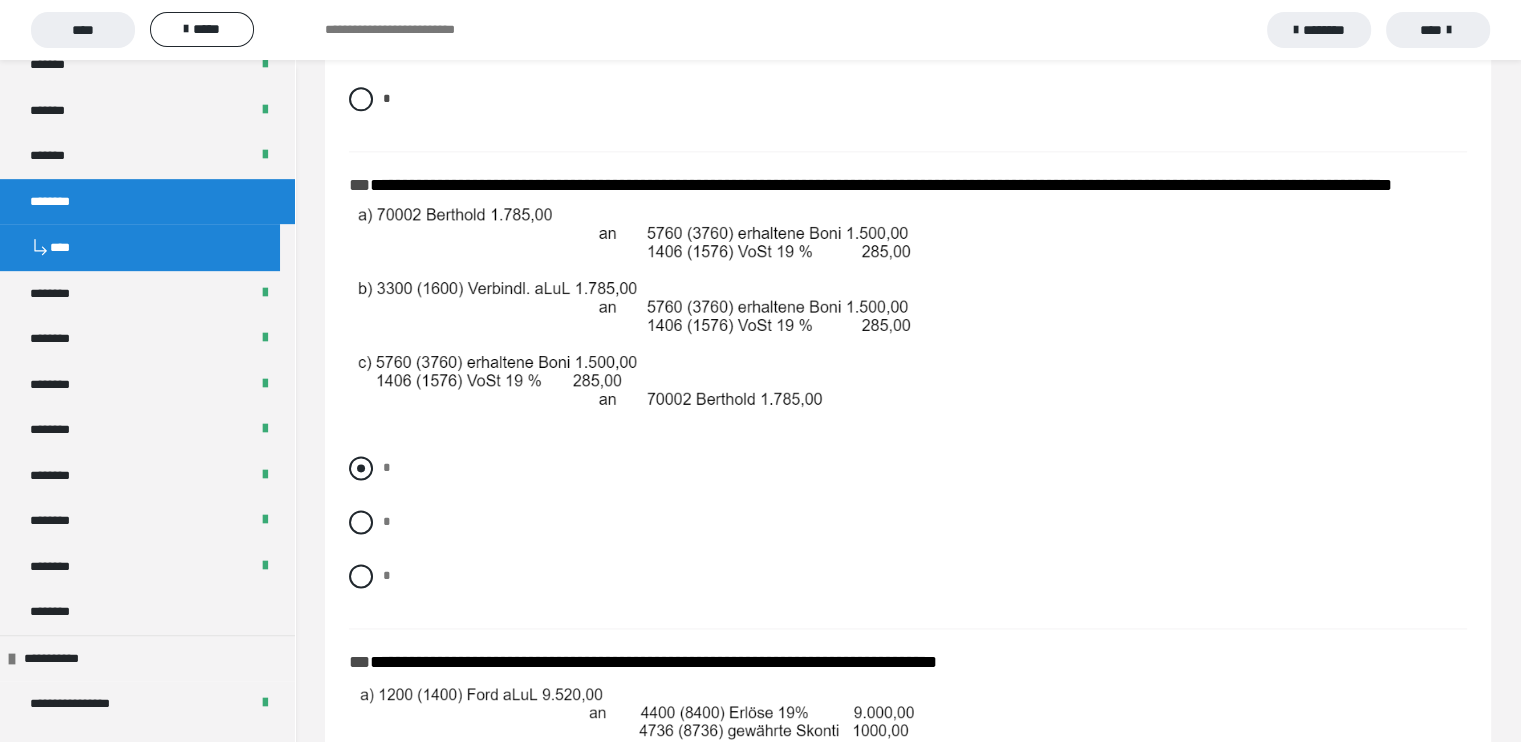 click at bounding box center (361, 468) 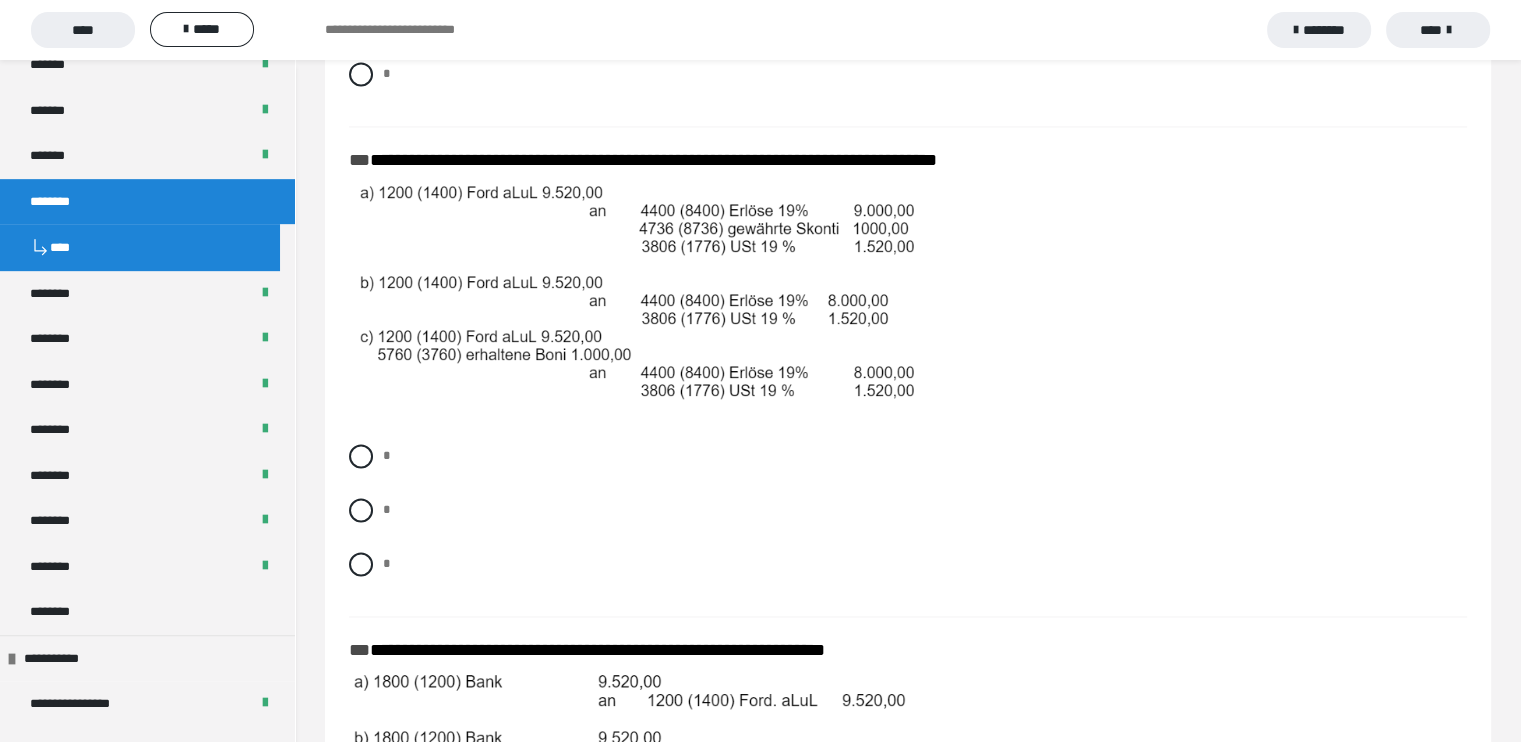 scroll, scrollTop: 3084, scrollLeft: 0, axis: vertical 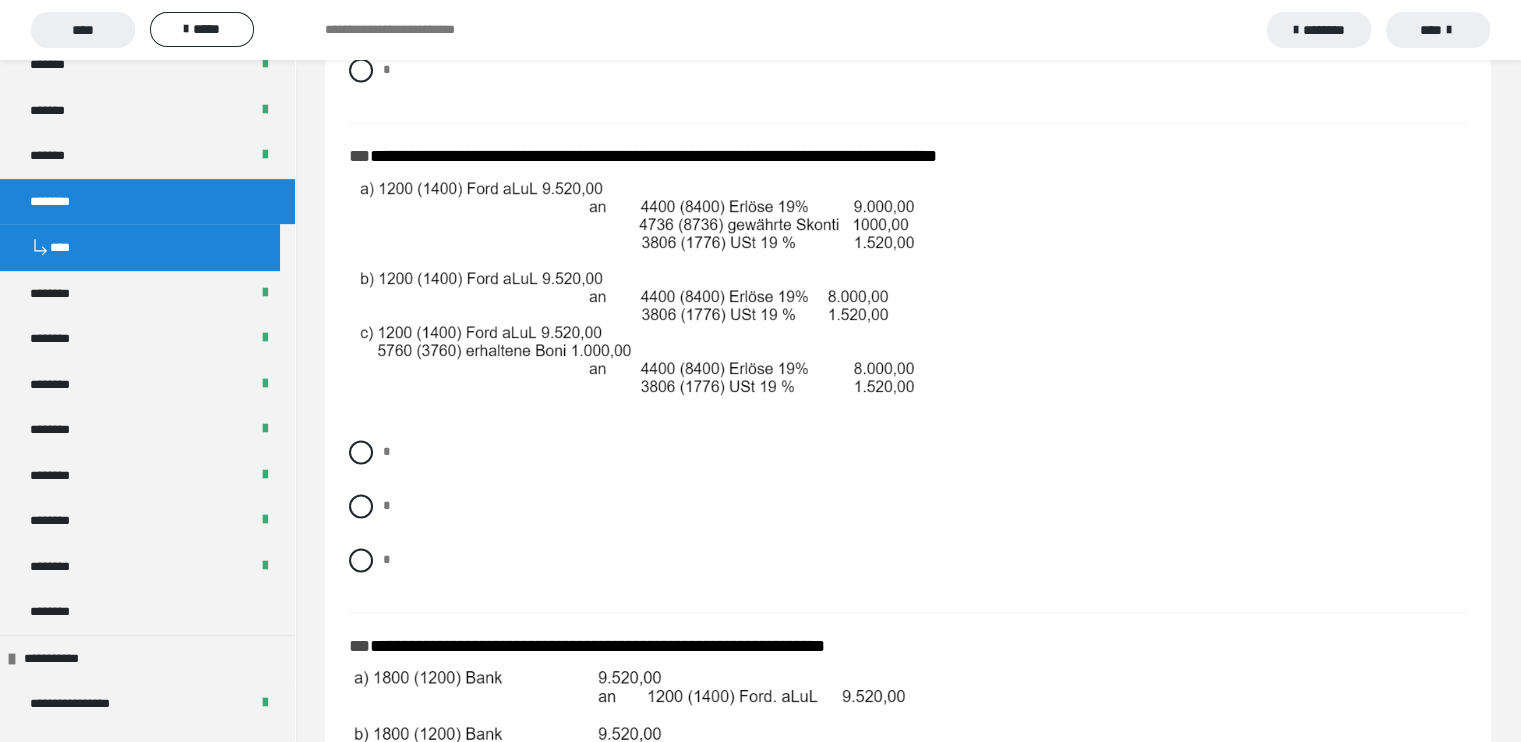 click on "* * *" at bounding box center (908, 521) 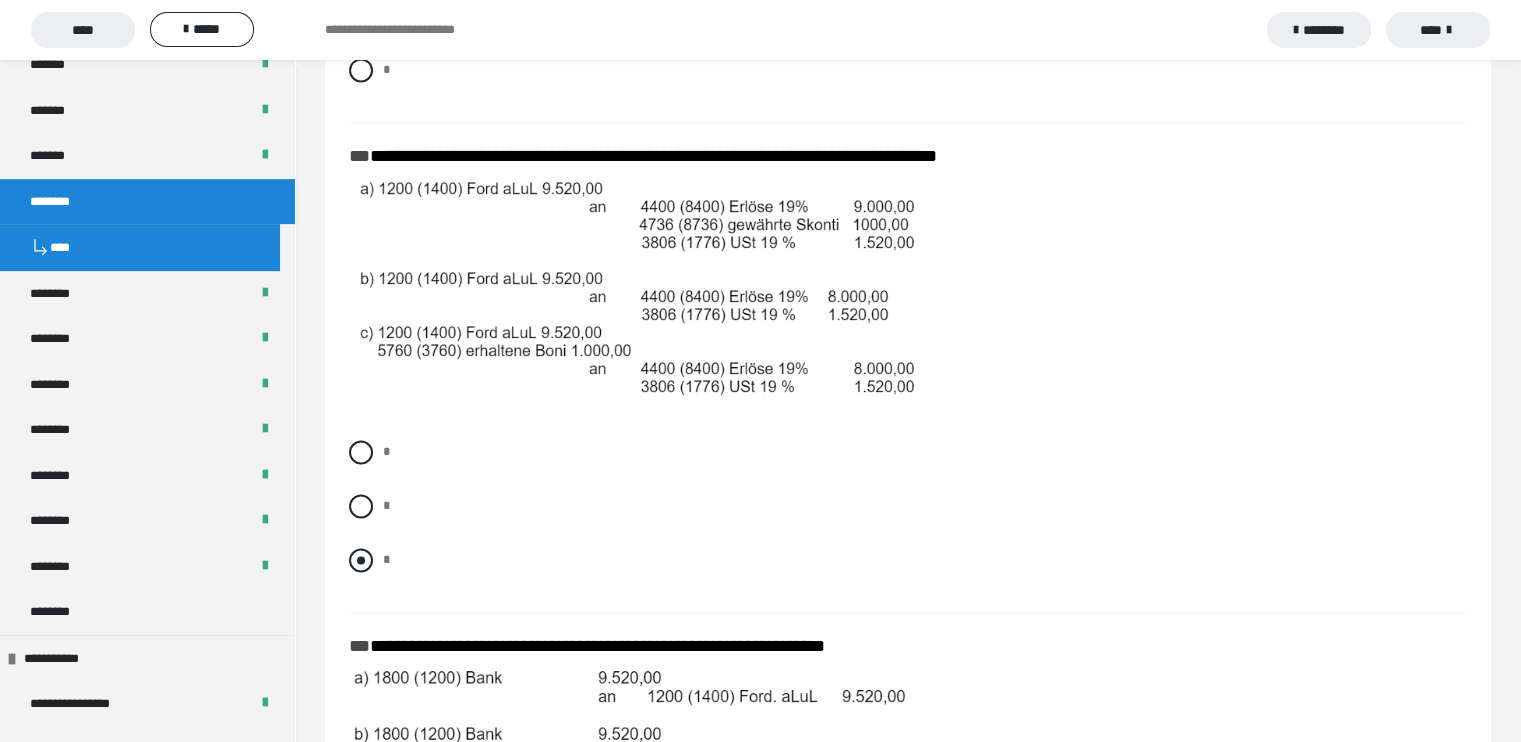 click at bounding box center [361, 560] 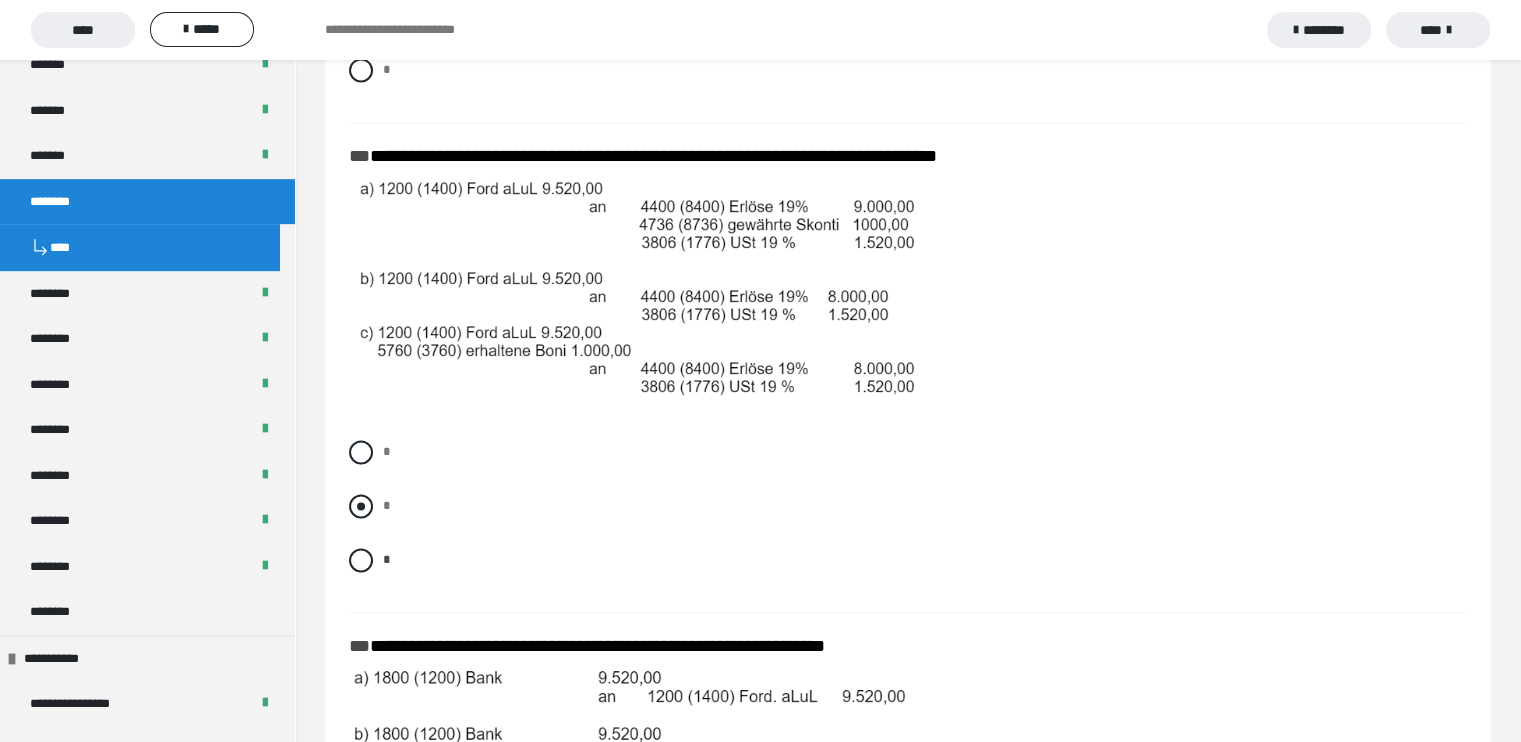click at bounding box center [361, 506] 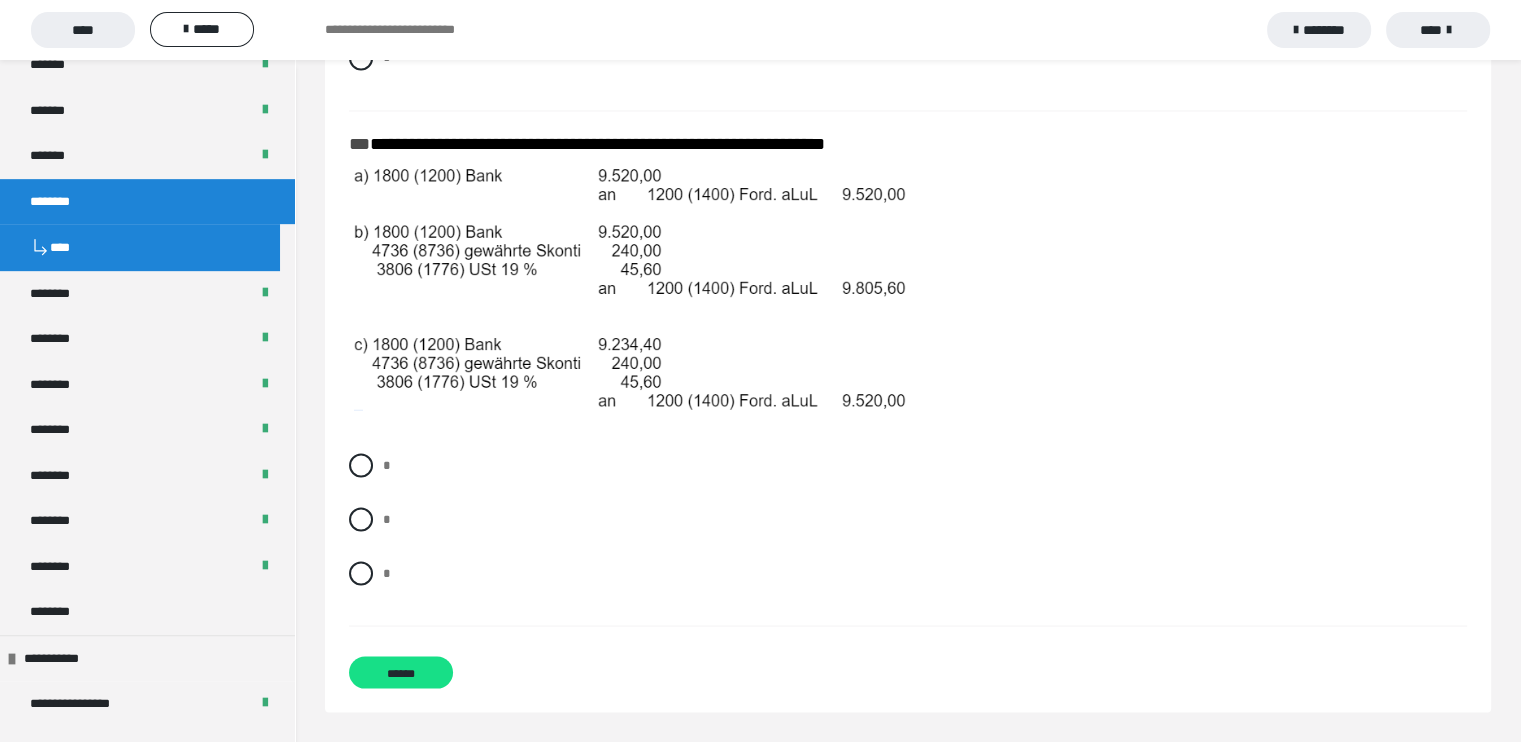 scroll, scrollTop: 3576, scrollLeft: 0, axis: vertical 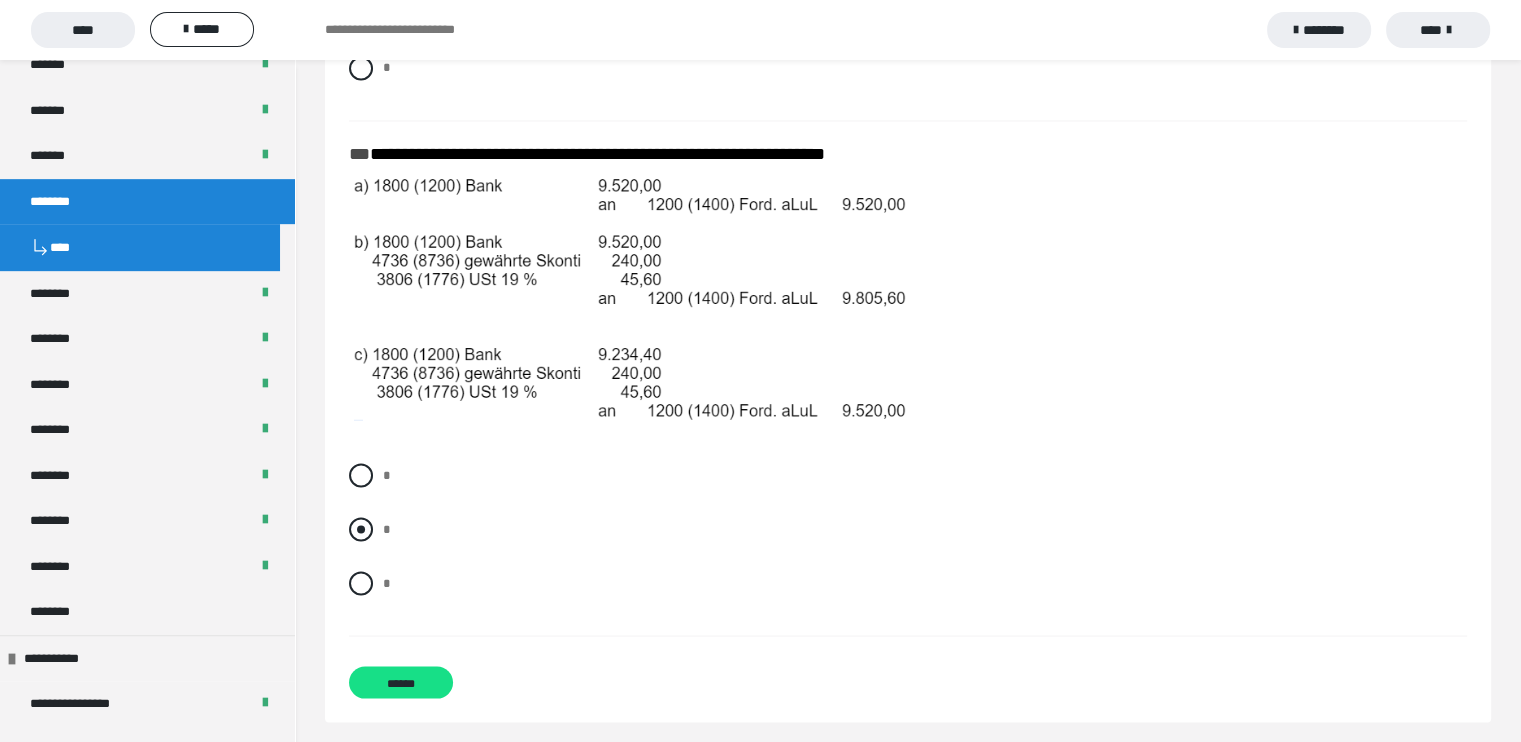 click at bounding box center (361, 529) 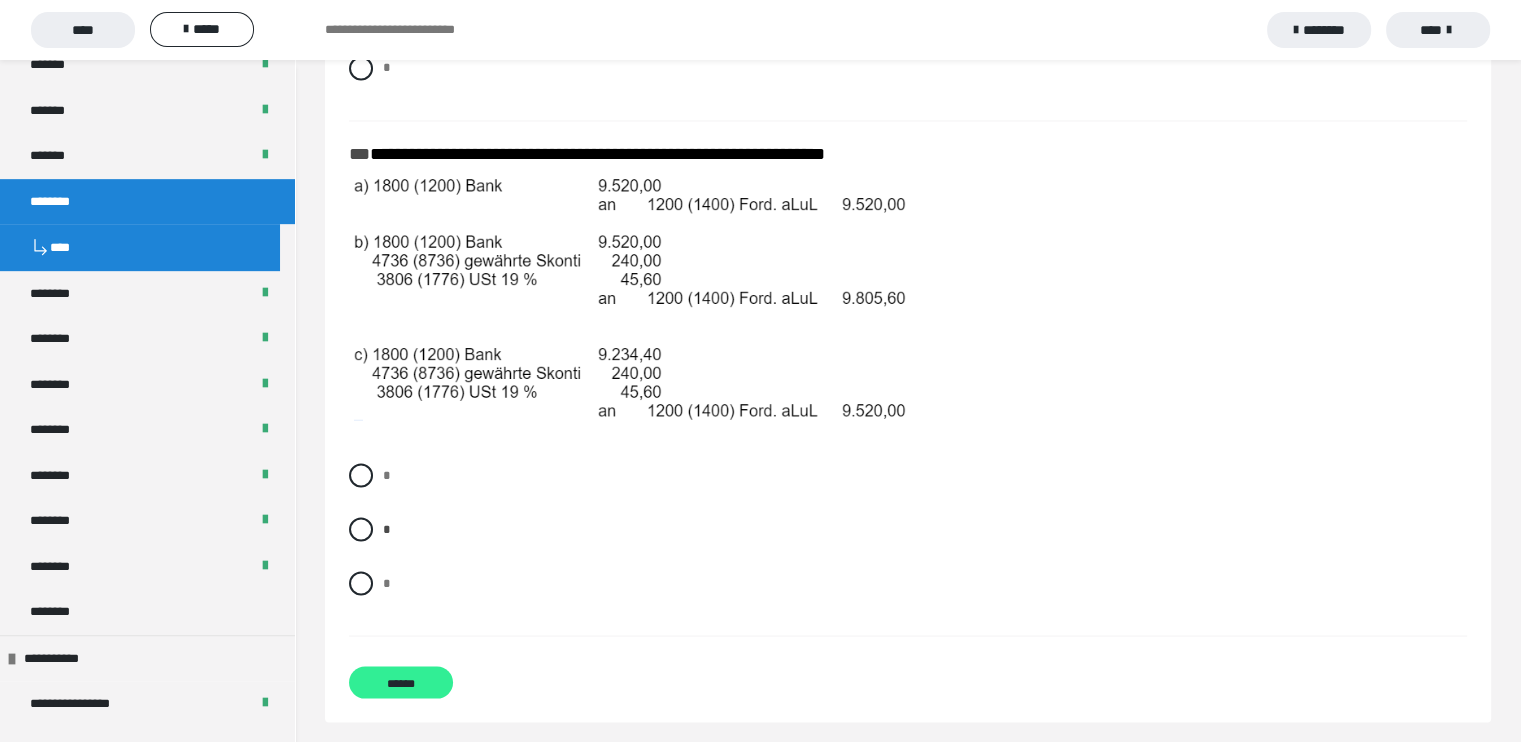 click on "******" at bounding box center (401, 682) 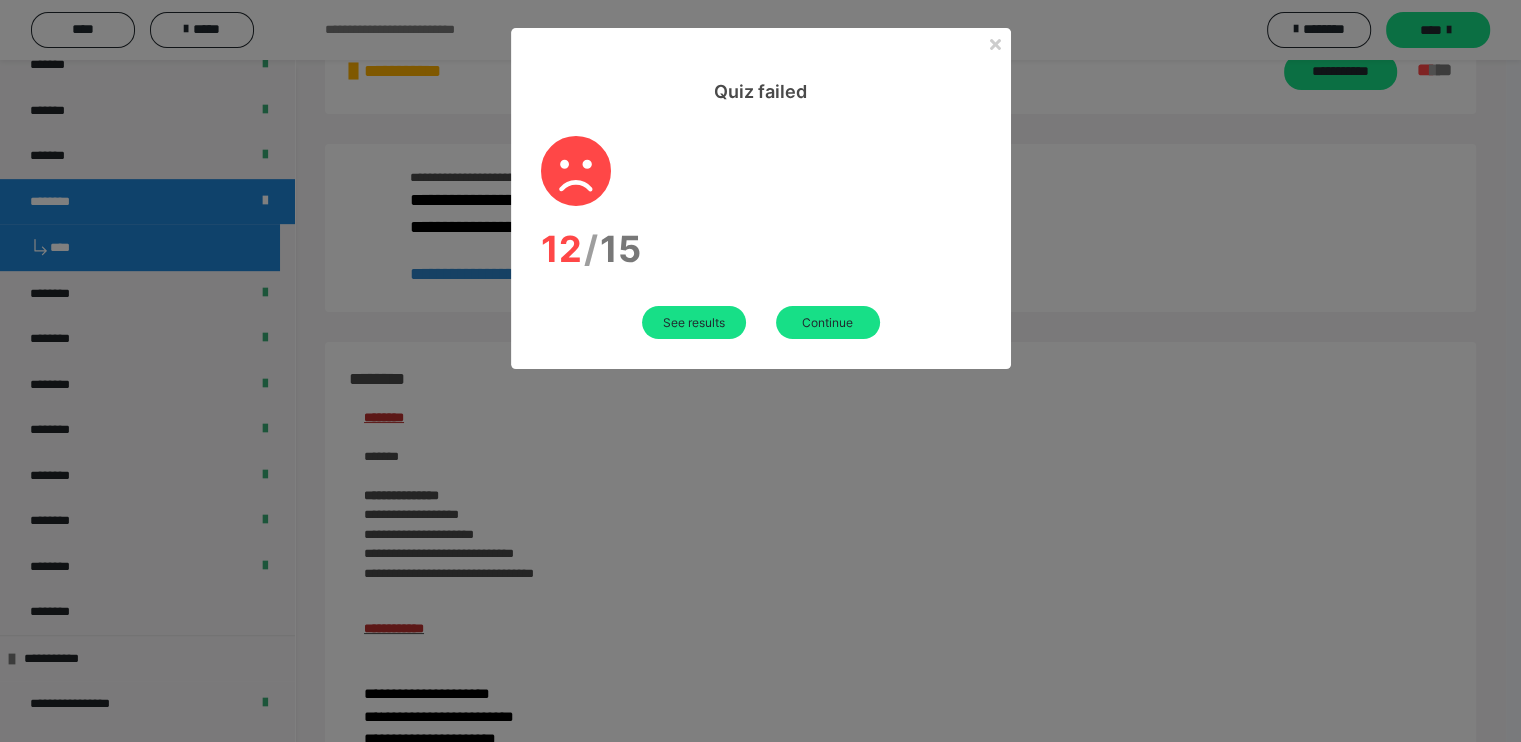scroll, scrollTop: 1892, scrollLeft: 0, axis: vertical 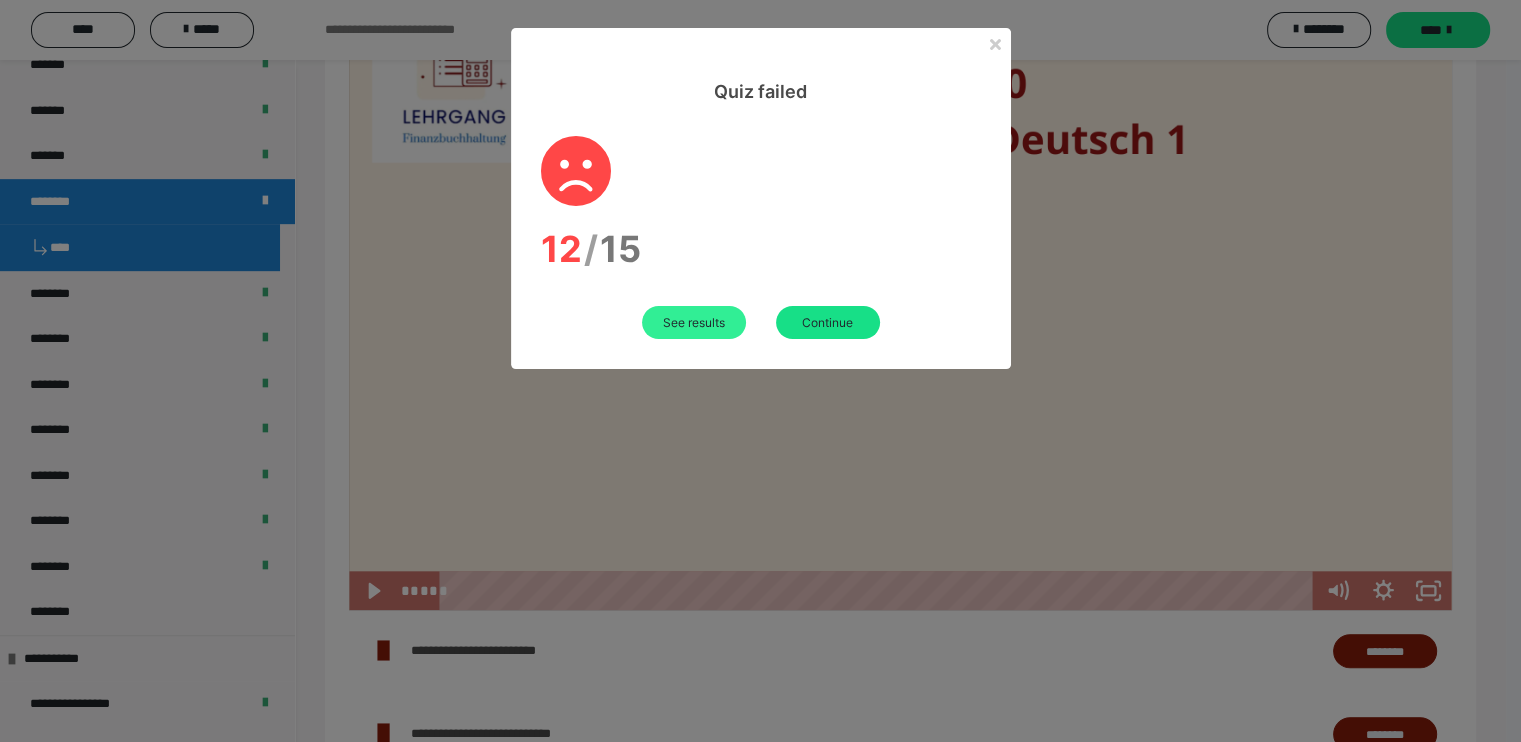 click on "See results" at bounding box center [694, 322] 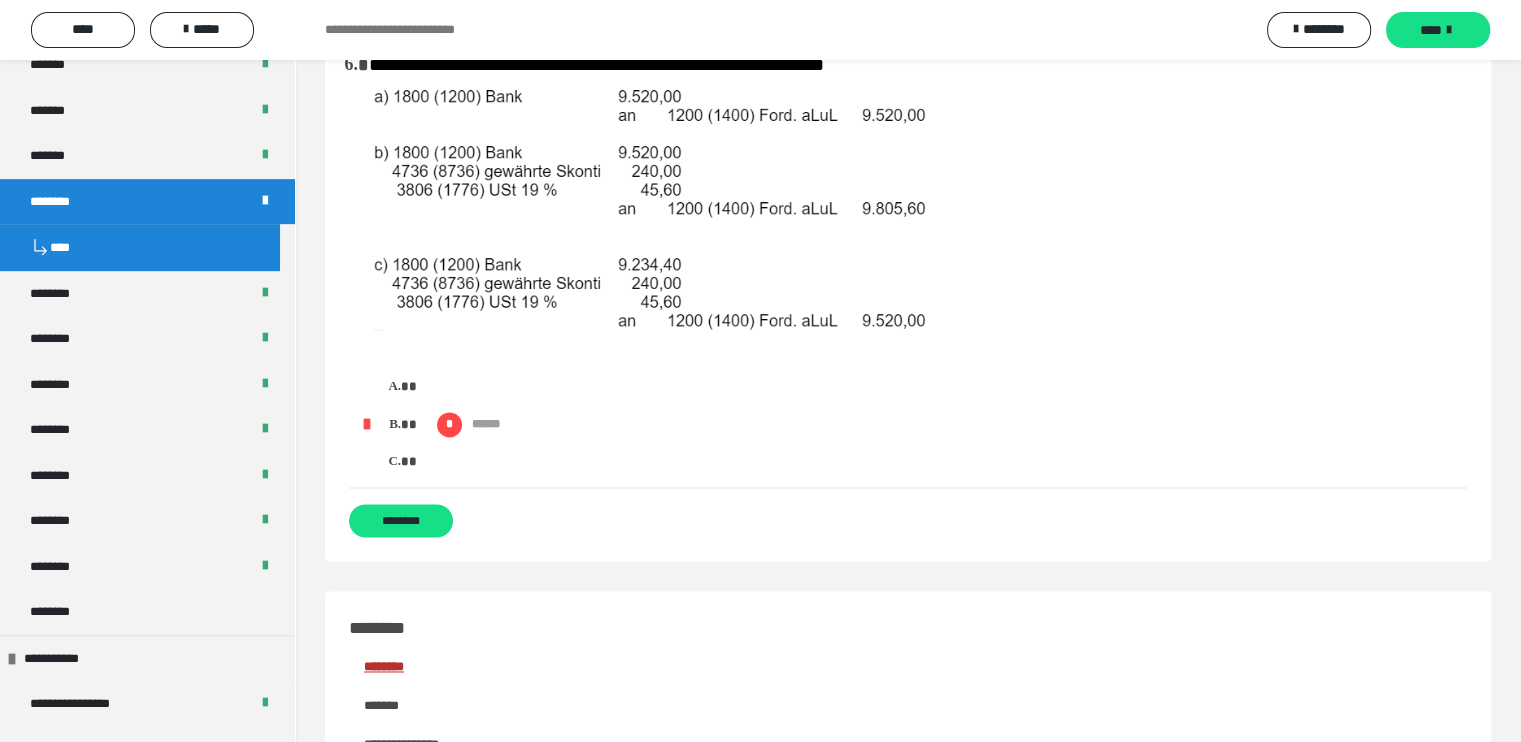scroll, scrollTop: 2996, scrollLeft: 0, axis: vertical 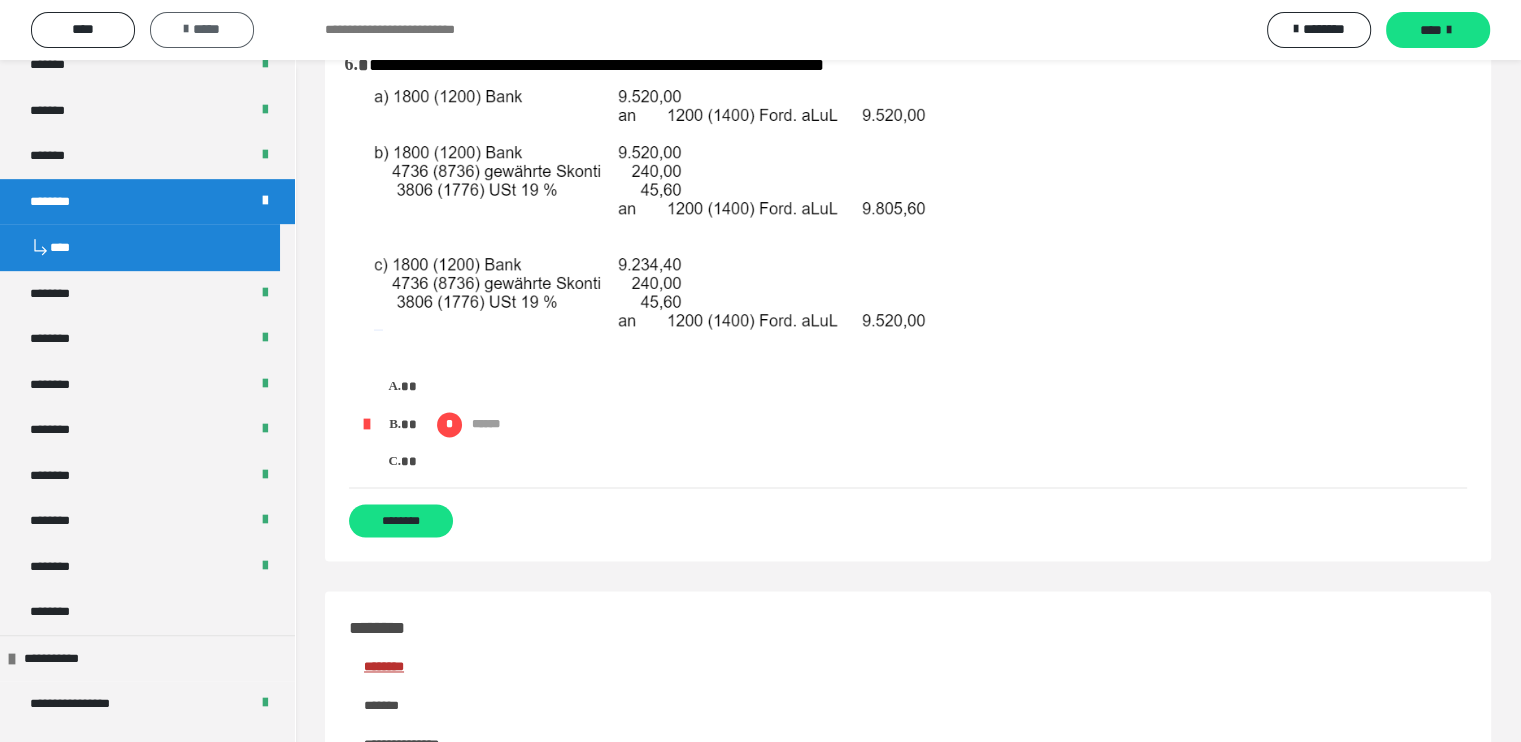 click on "*****" at bounding box center [202, 29] 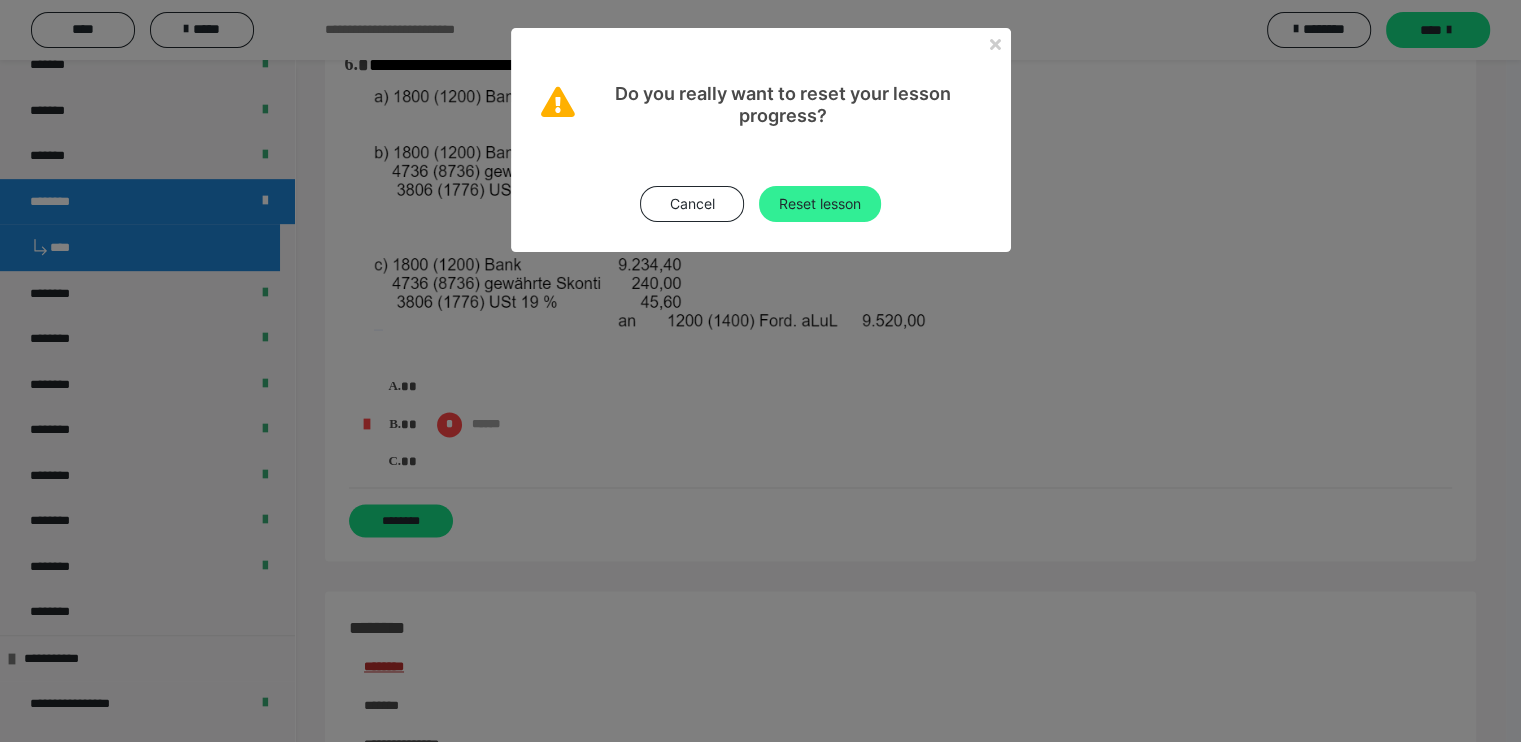 click on "Reset lesson" at bounding box center (820, 204) 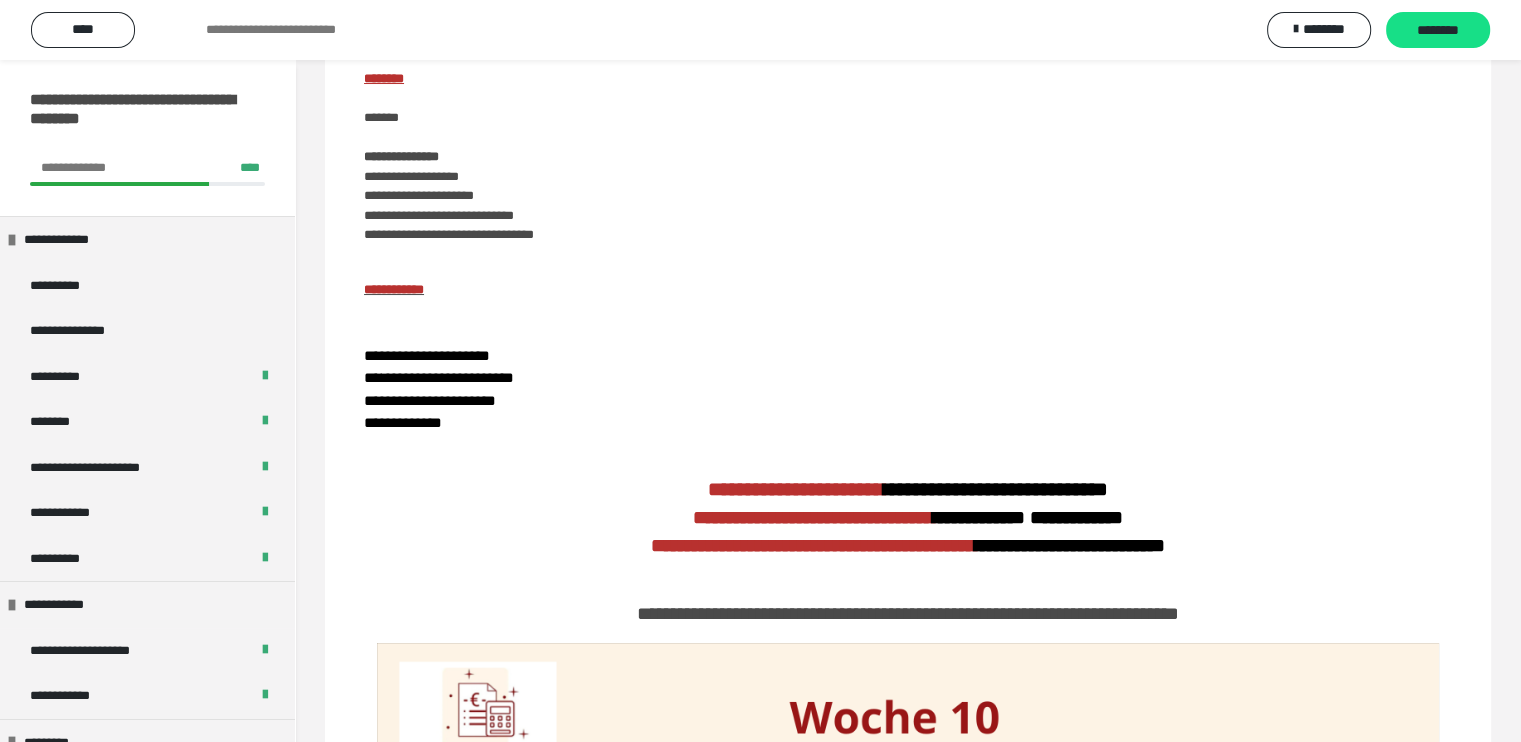 scroll, scrollTop: 88, scrollLeft: 0, axis: vertical 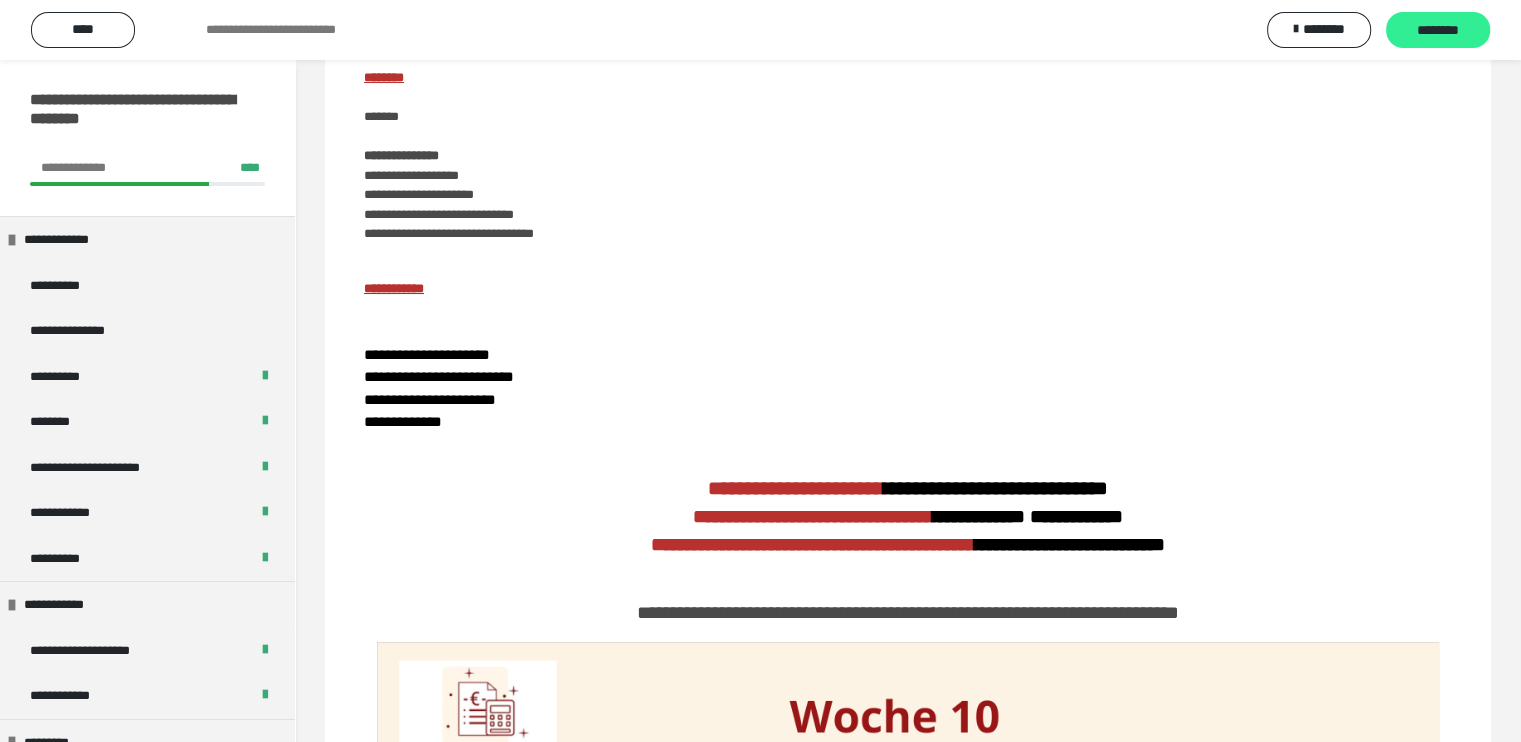 click on "********" at bounding box center (1438, 31) 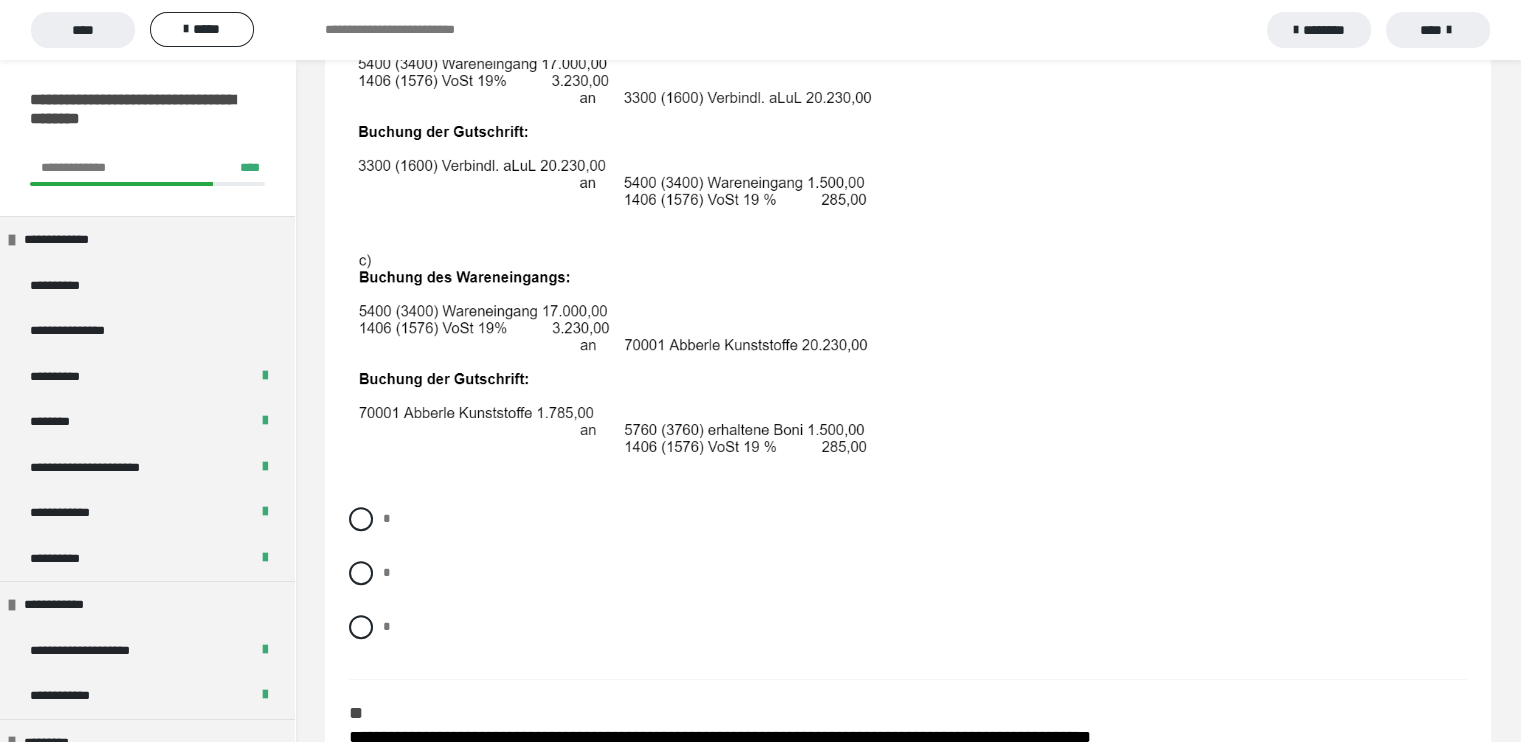 scroll, scrollTop: 796, scrollLeft: 0, axis: vertical 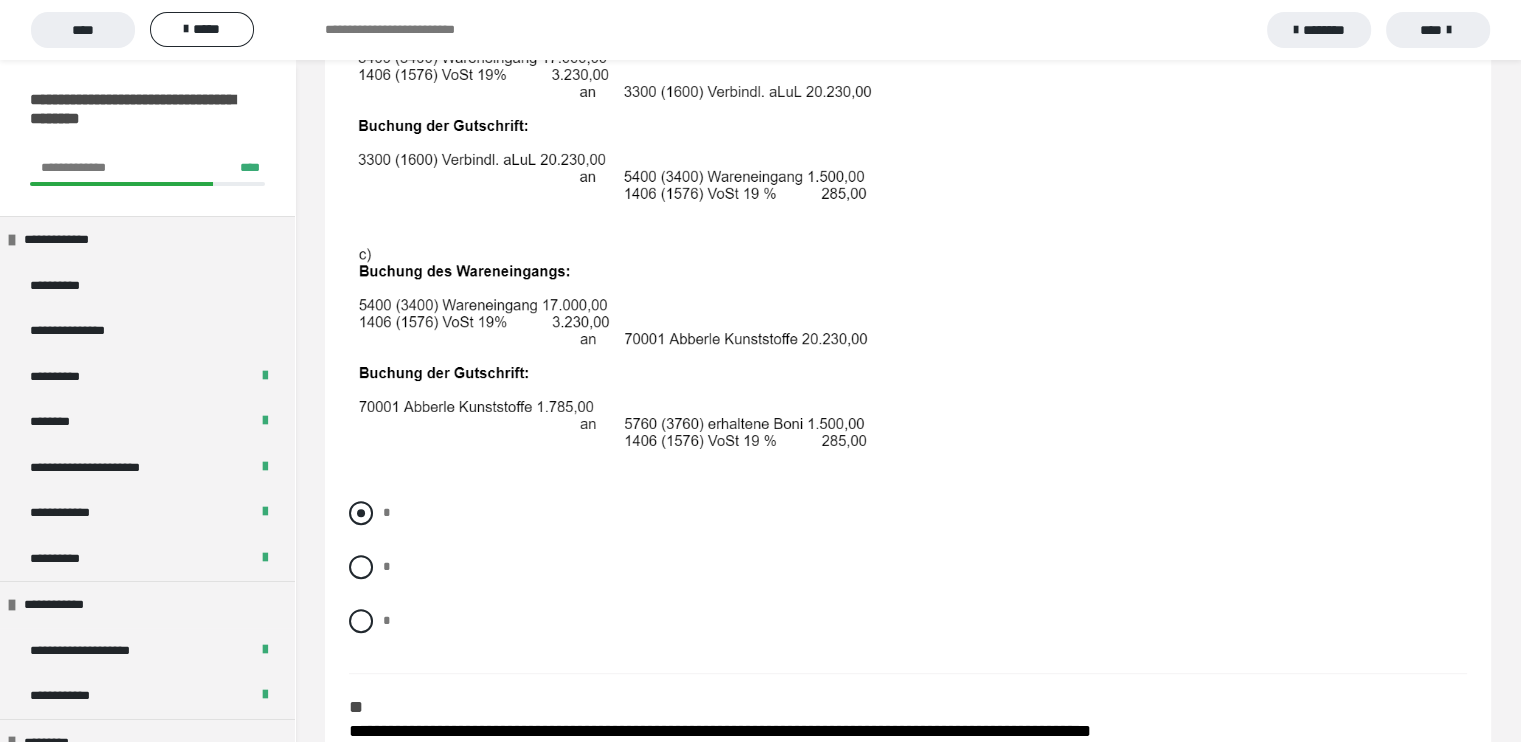 click at bounding box center [361, 513] 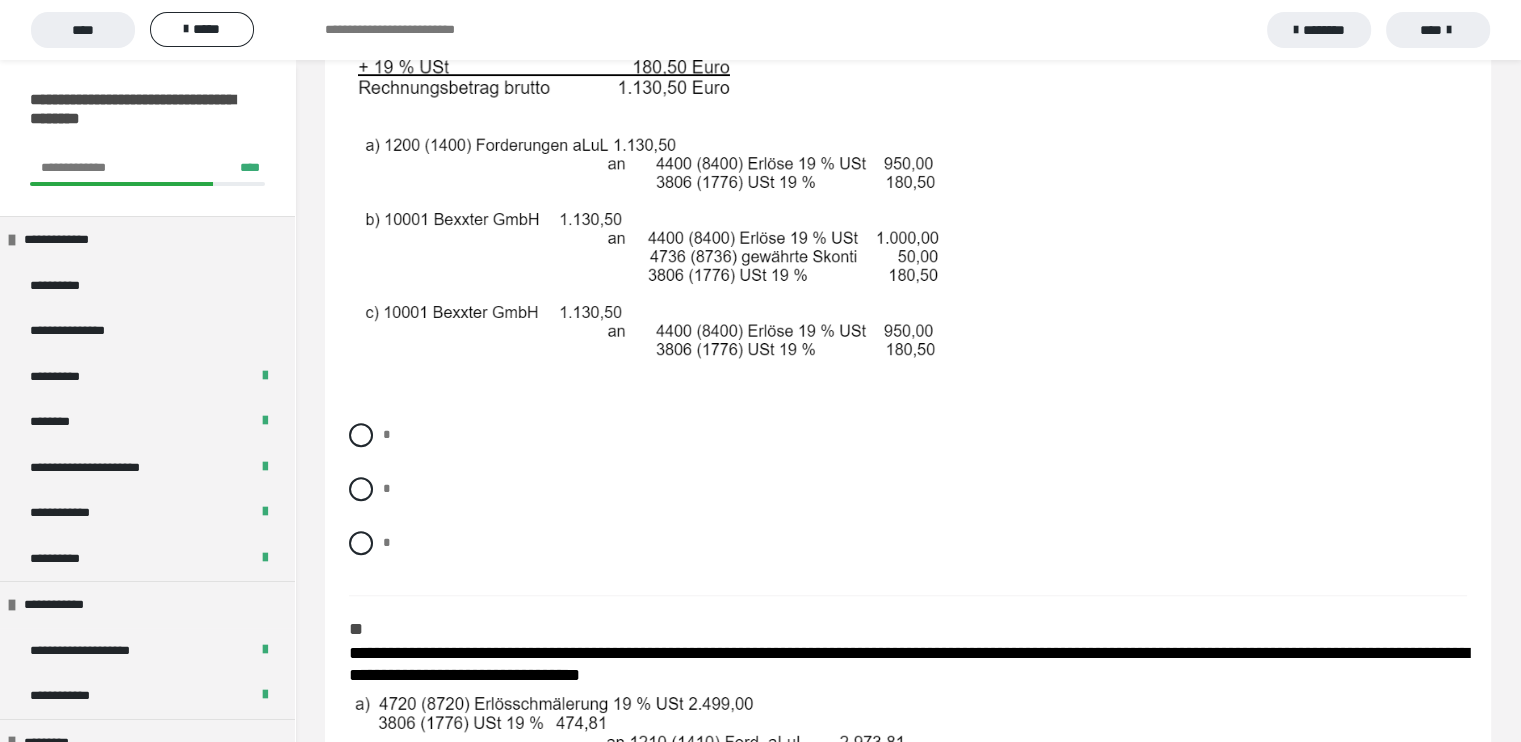 scroll, scrollTop: 1582, scrollLeft: 0, axis: vertical 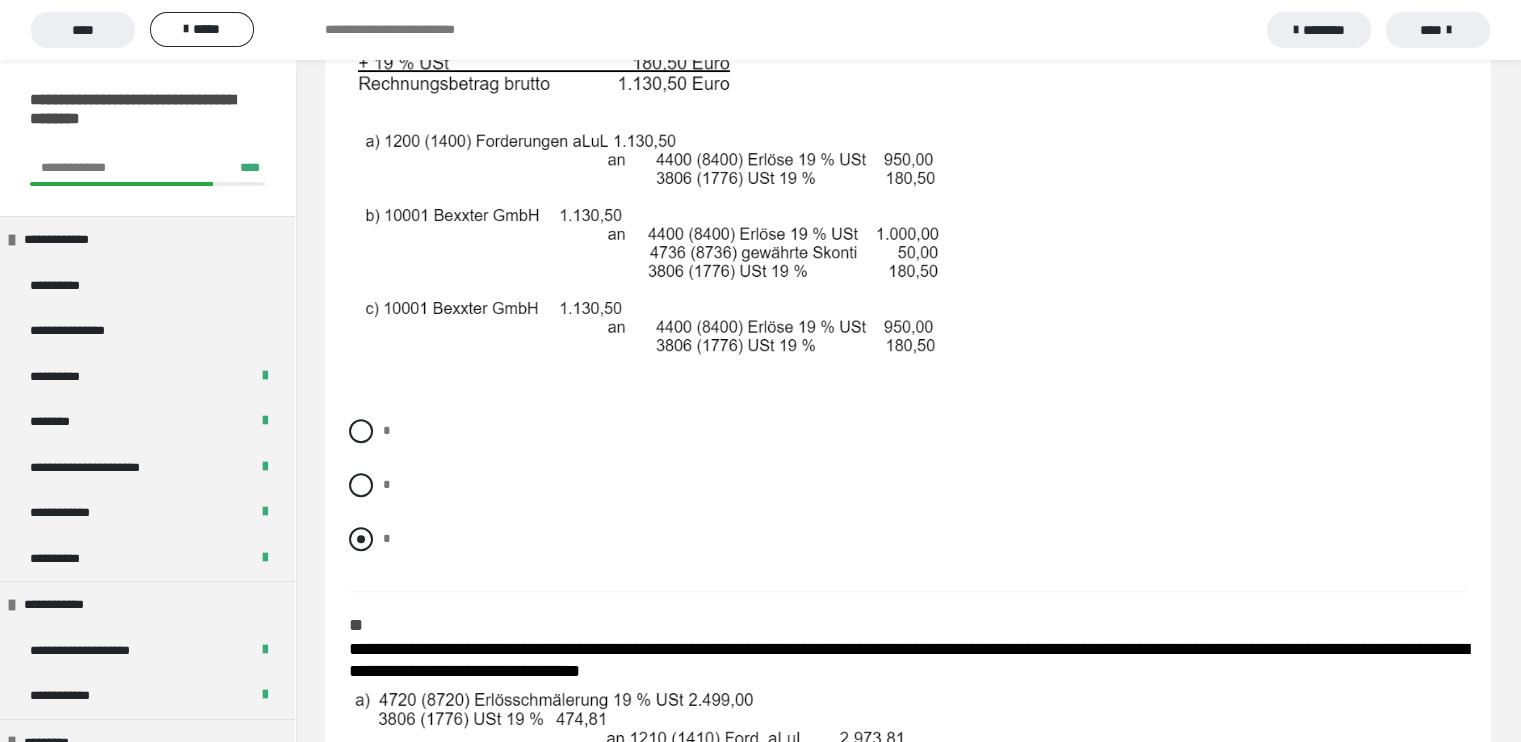 click at bounding box center (361, 539) 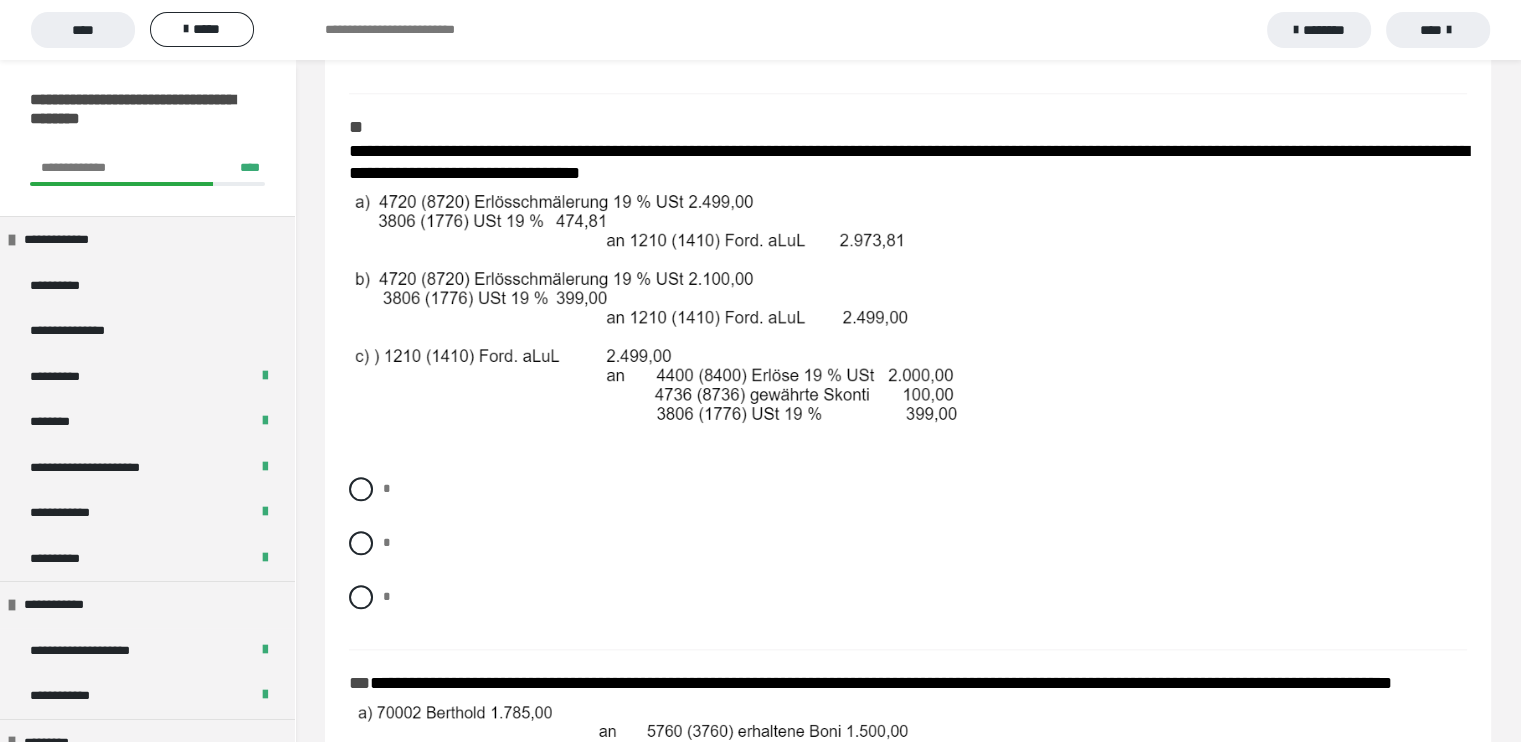 scroll, scrollTop: 2082, scrollLeft: 0, axis: vertical 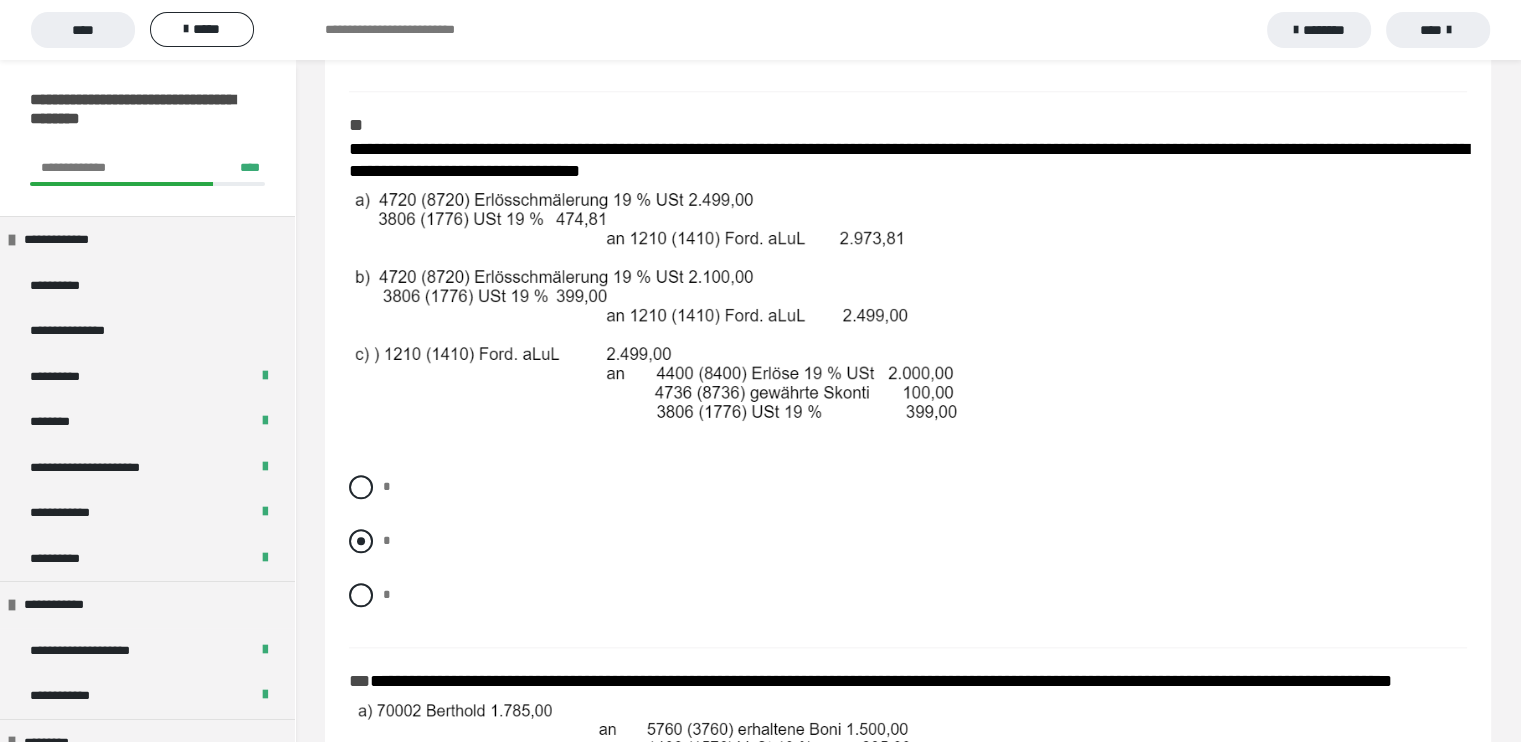 click at bounding box center [361, 541] 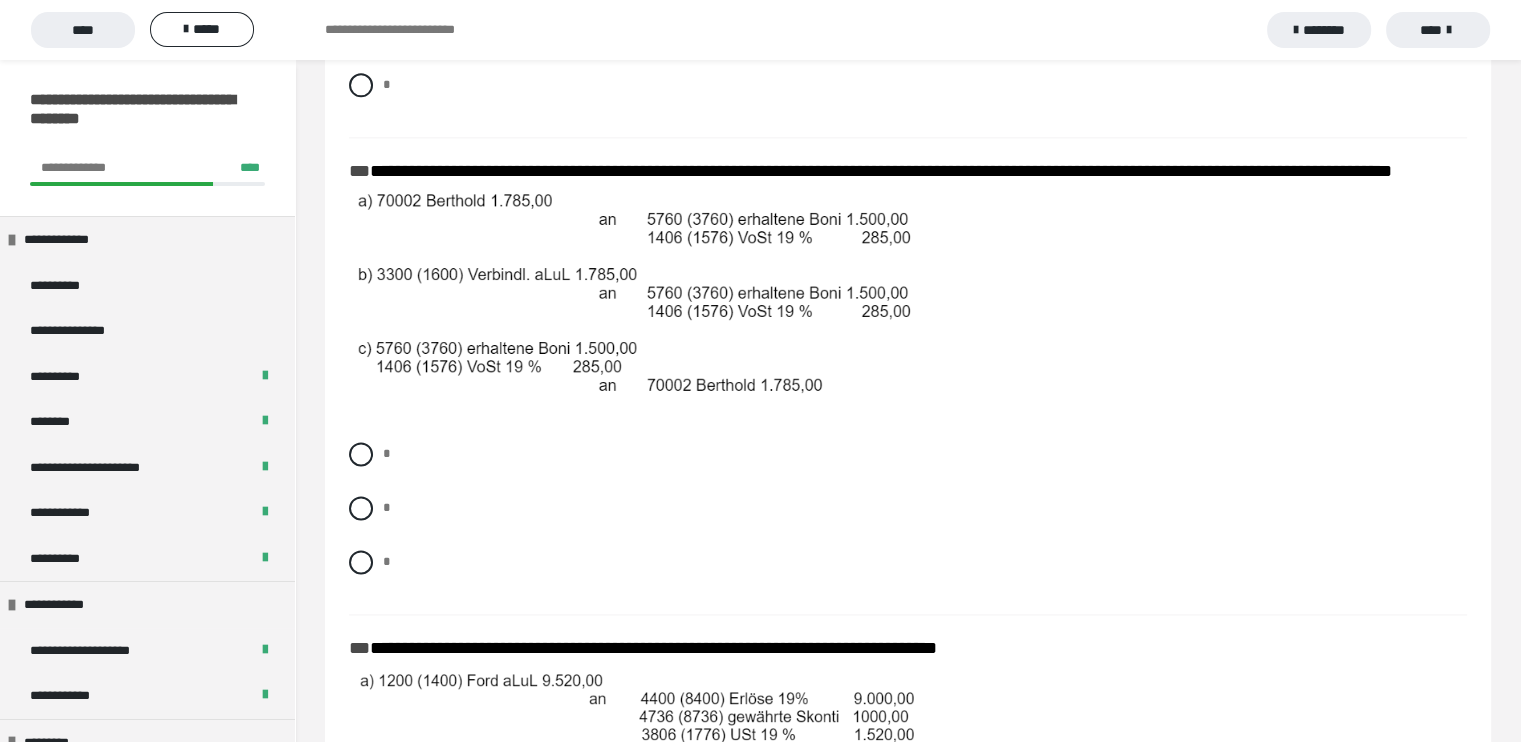 scroll, scrollTop: 2594, scrollLeft: 0, axis: vertical 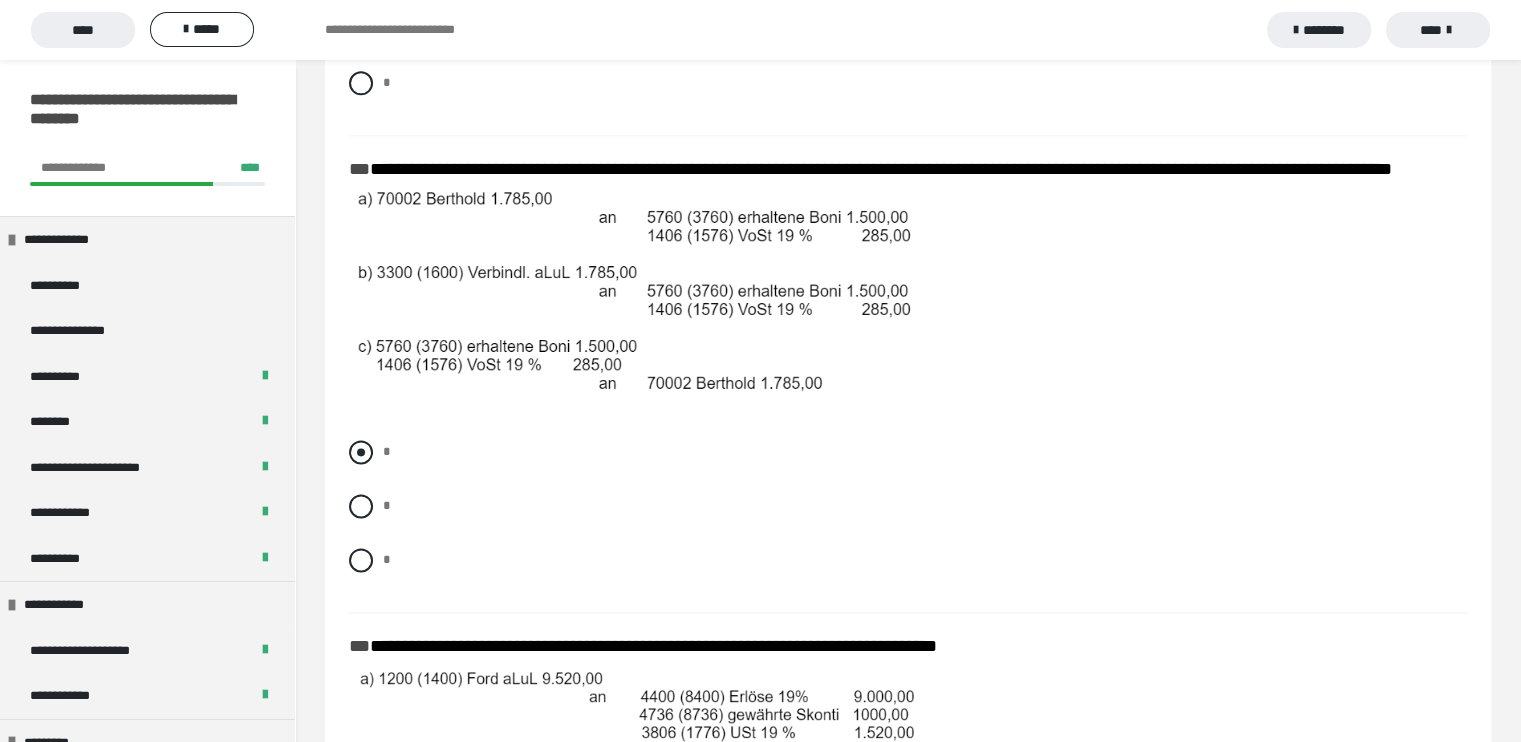 click at bounding box center [361, 452] 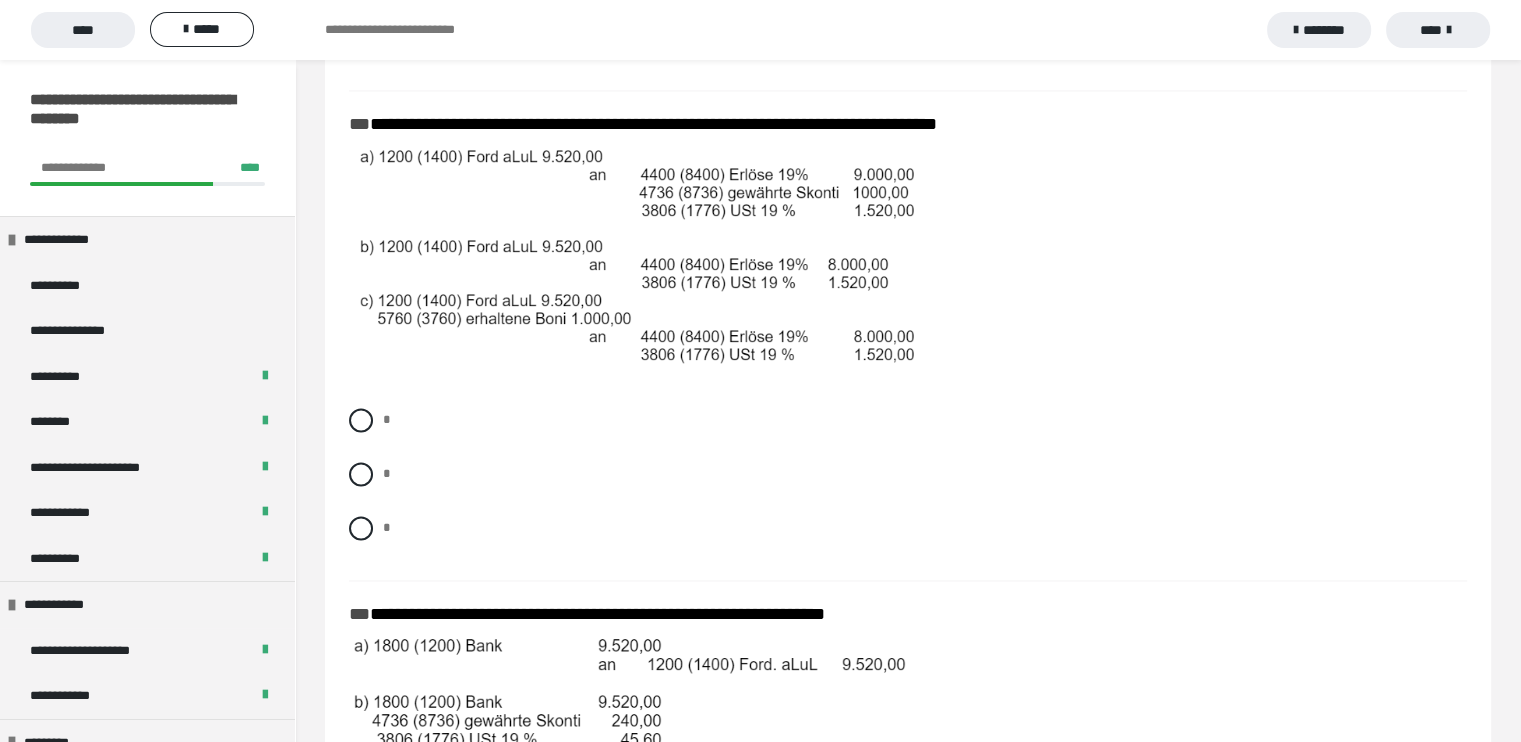 scroll, scrollTop: 3116, scrollLeft: 0, axis: vertical 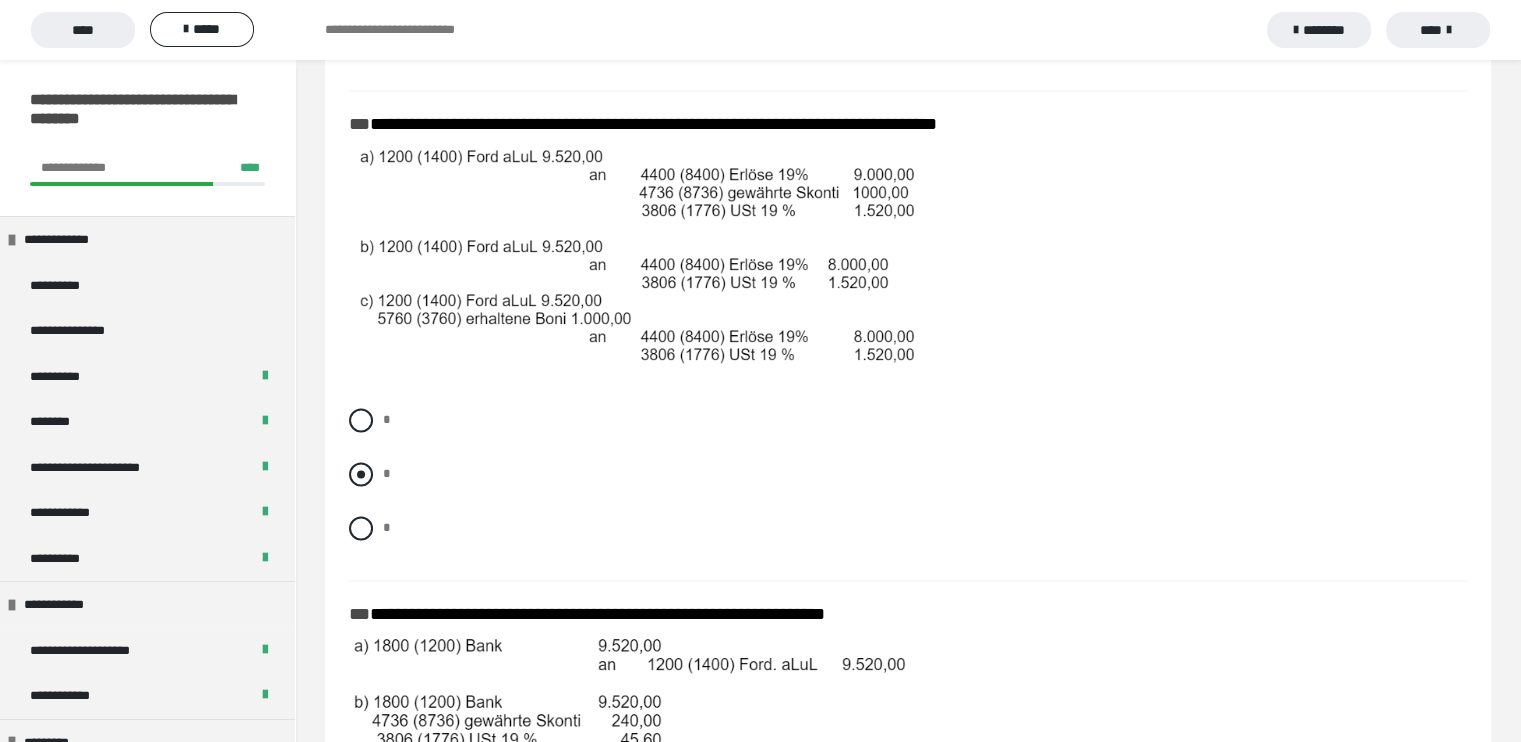 click at bounding box center [361, 474] 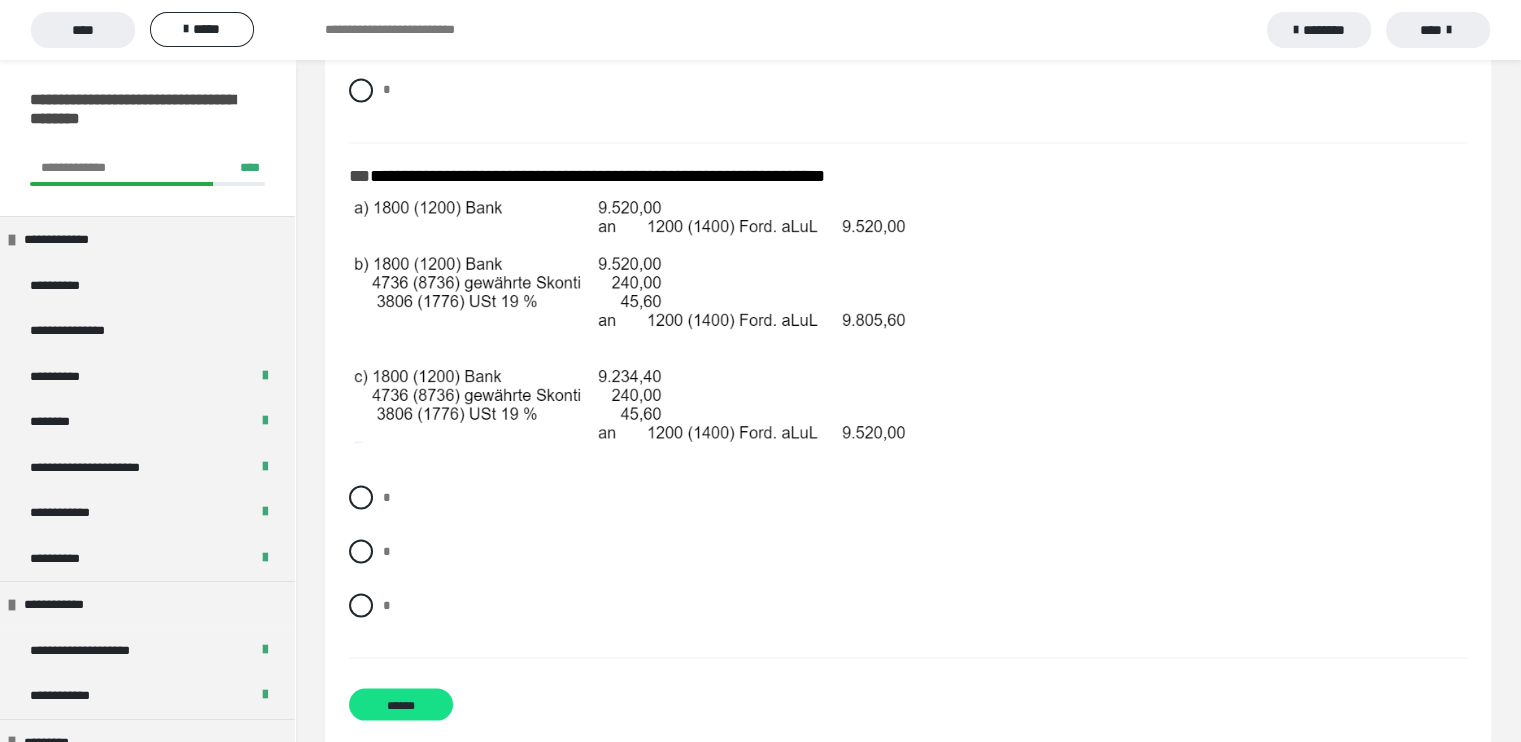 scroll, scrollTop: 3555, scrollLeft: 0, axis: vertical 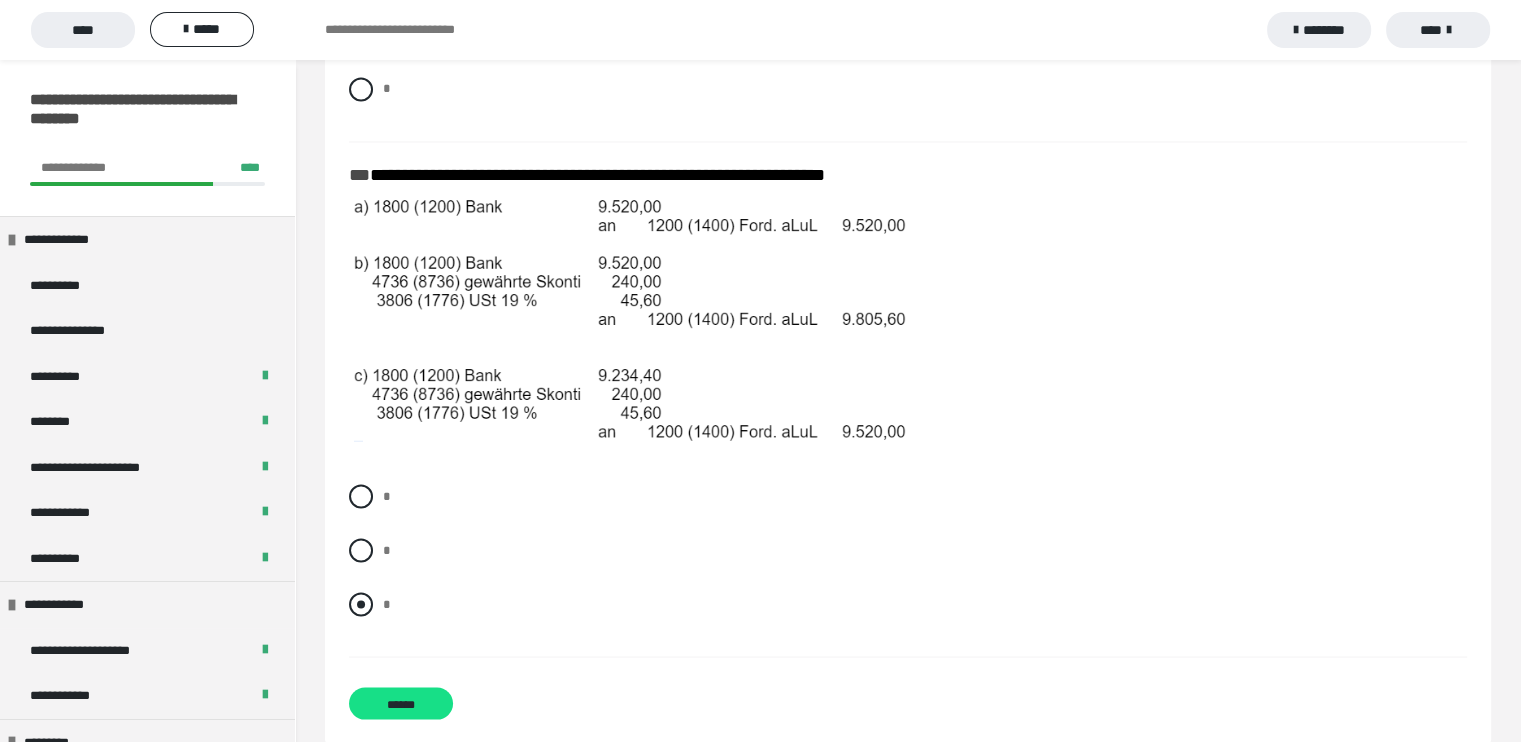 click at bounding box center [361, 604] 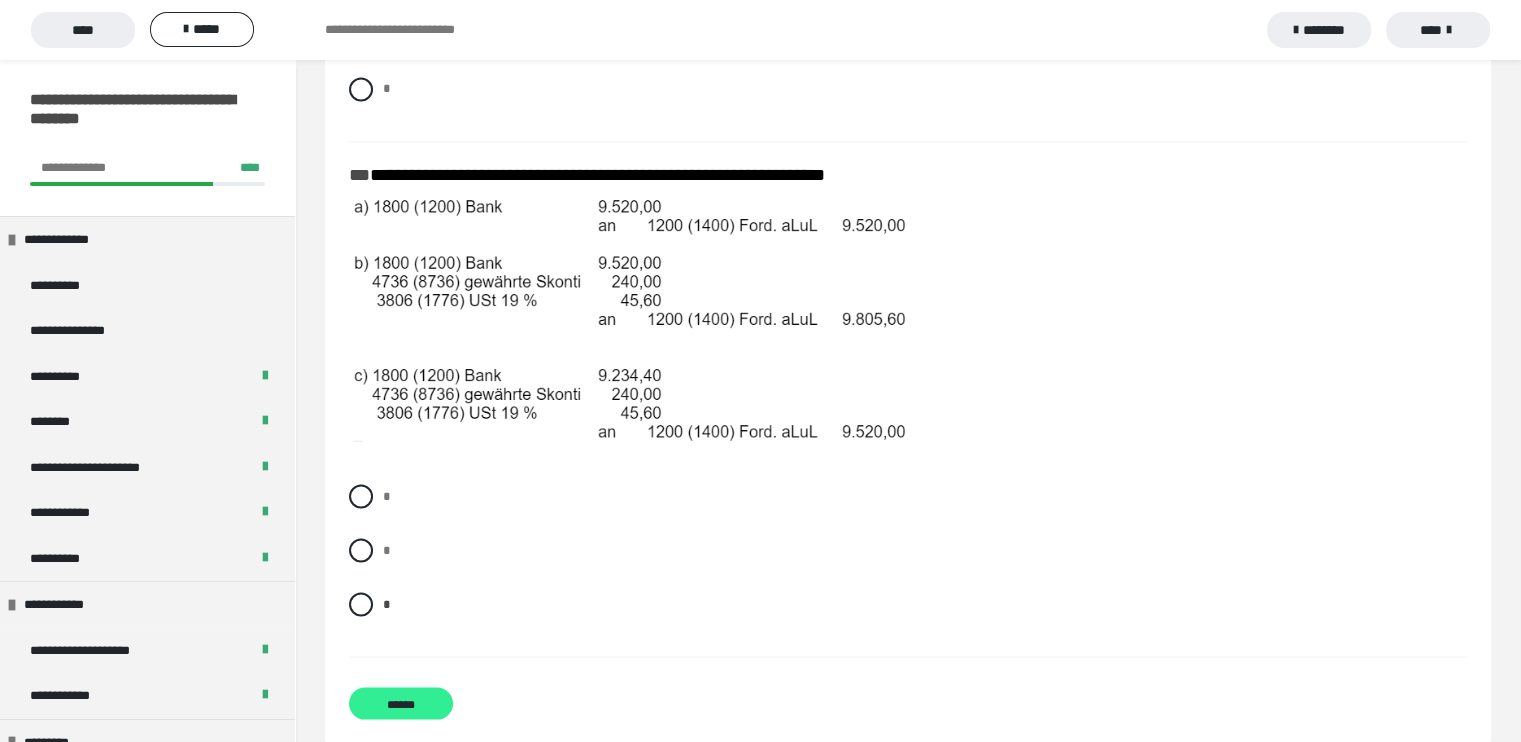 click on "******" at bounding box center (401, 703) 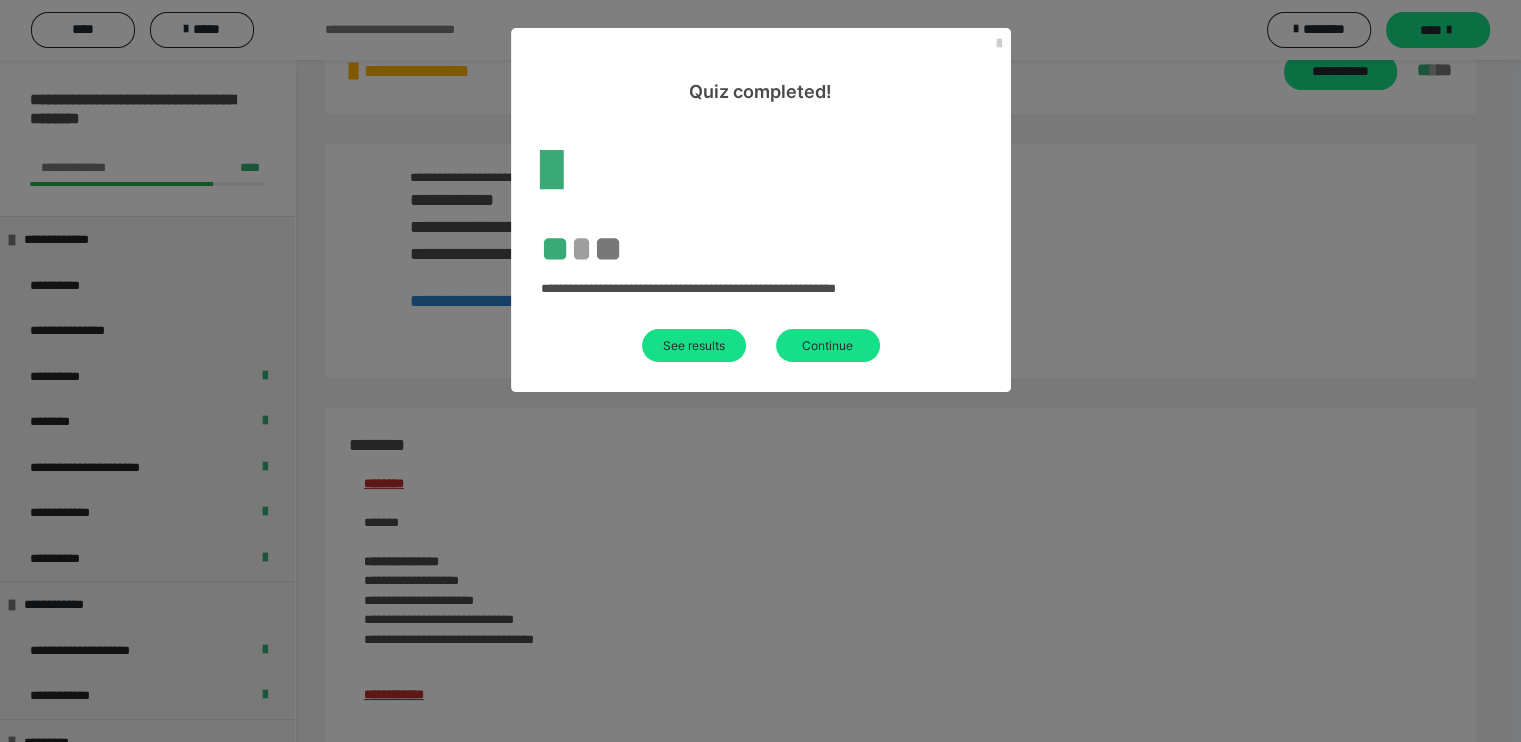 scroll, scrollTop: 1959, scrollLeft: 0, axis: vertical 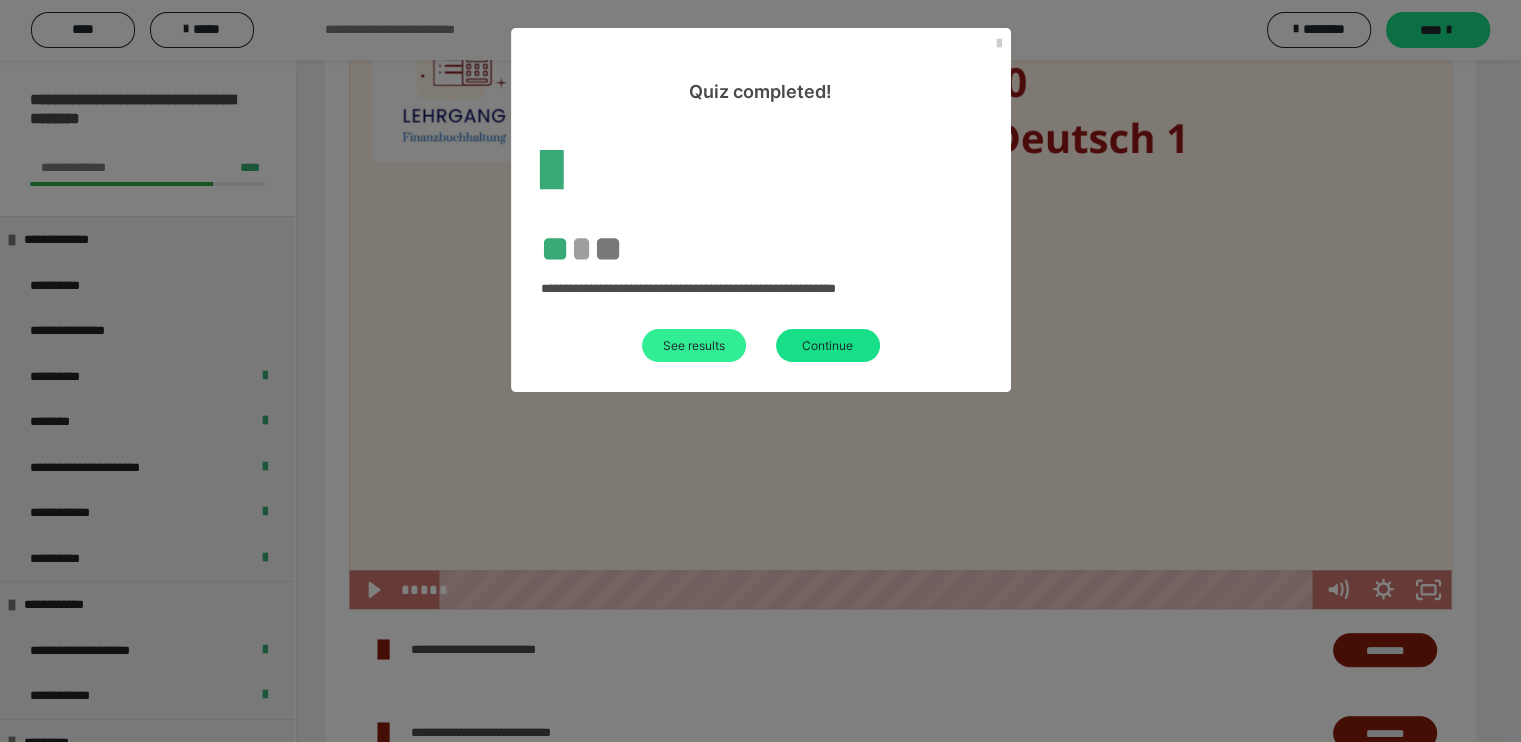 click on "See results" at bounding box center (694, 345) 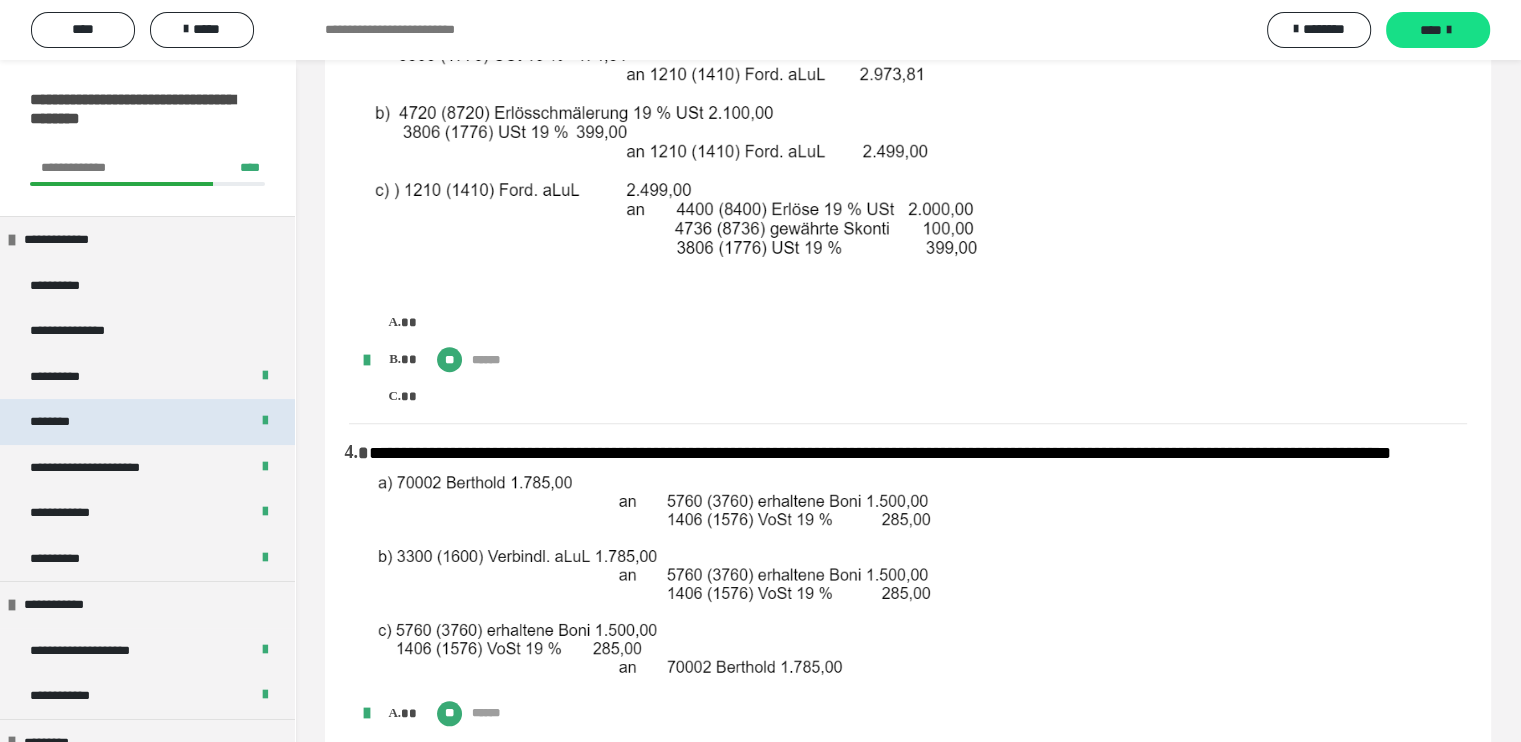 scroll, scrollTop: 1786, scrollLeft: 0, axis: vertical 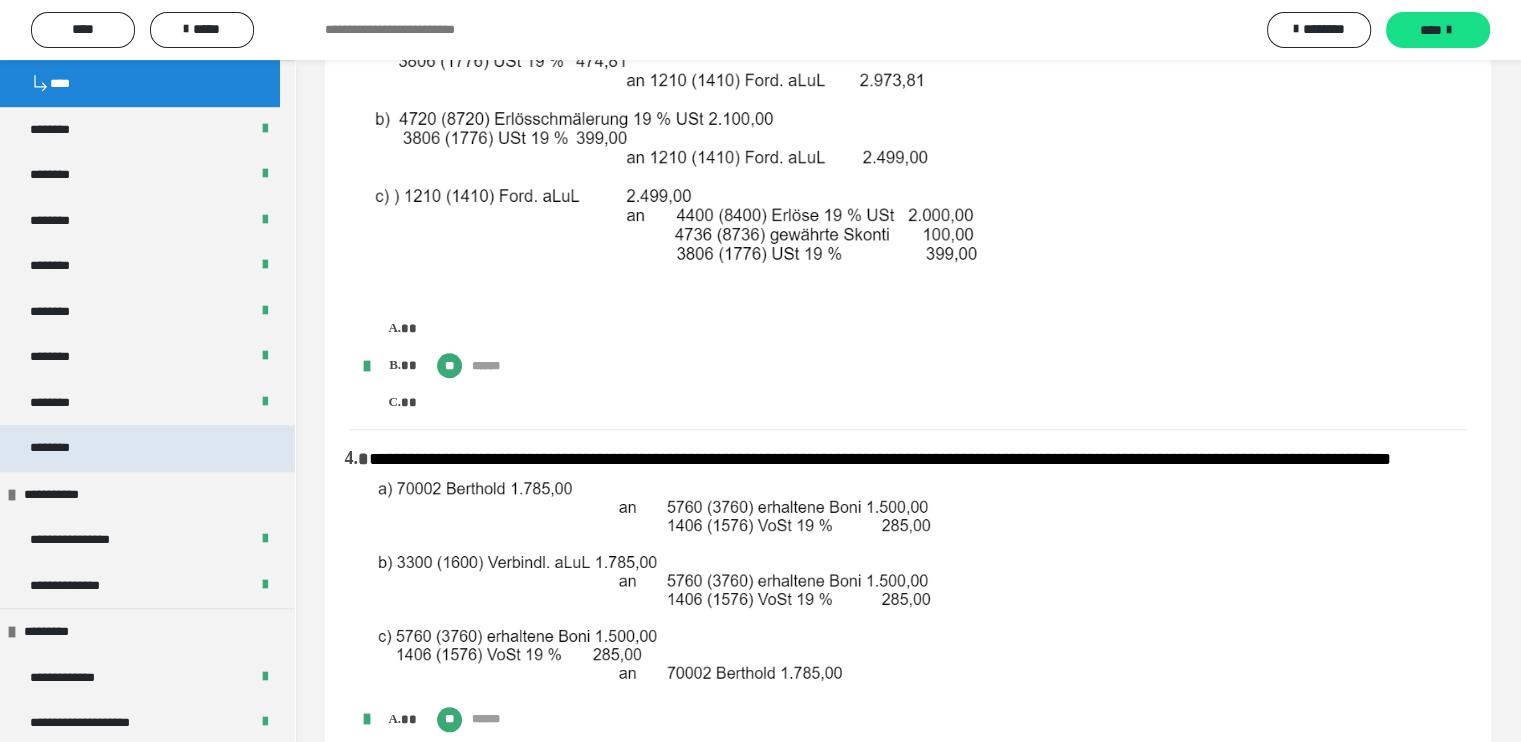 click on "********" at bounding box center (147, 448) 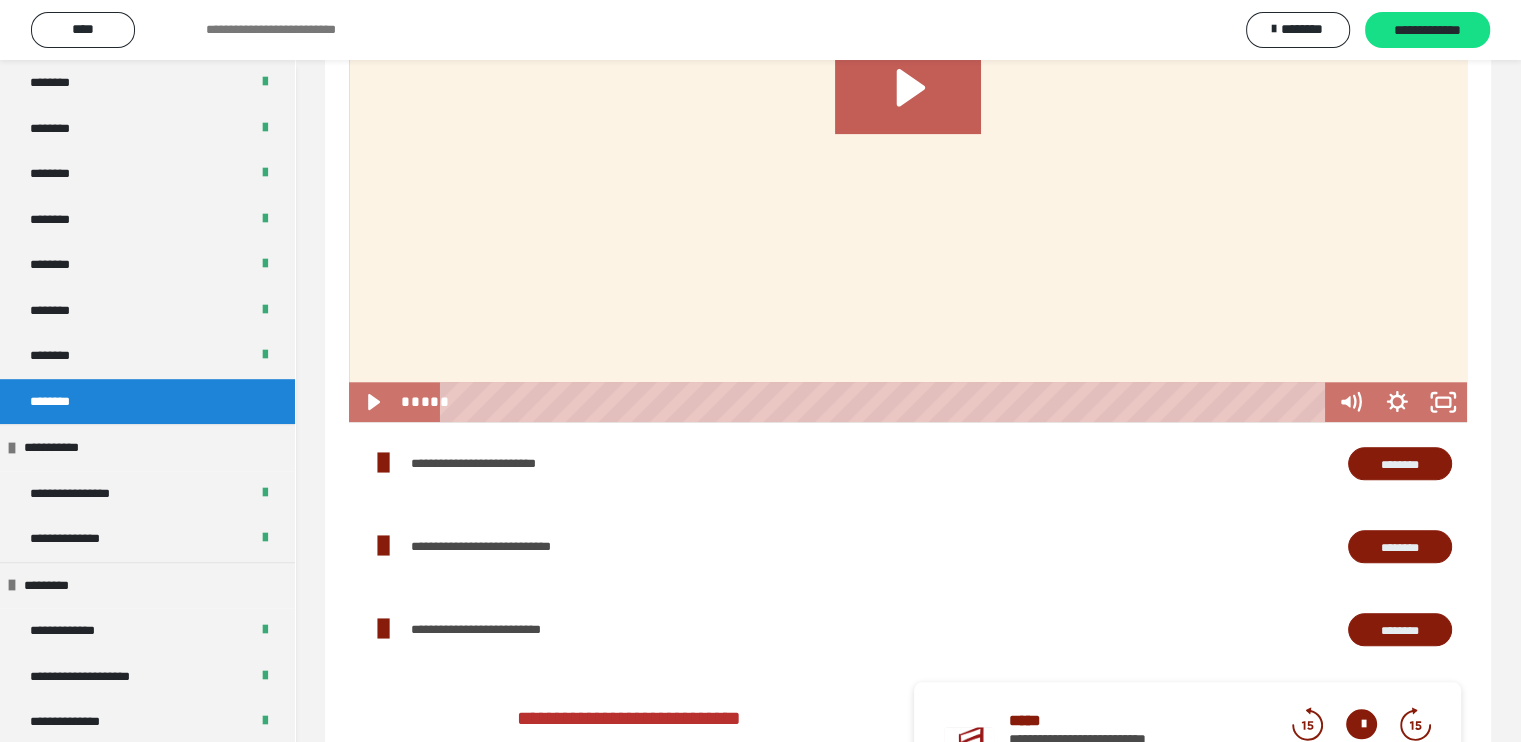scroll, scrollTop: 1112, scrollLeft: 0, axis: vertical 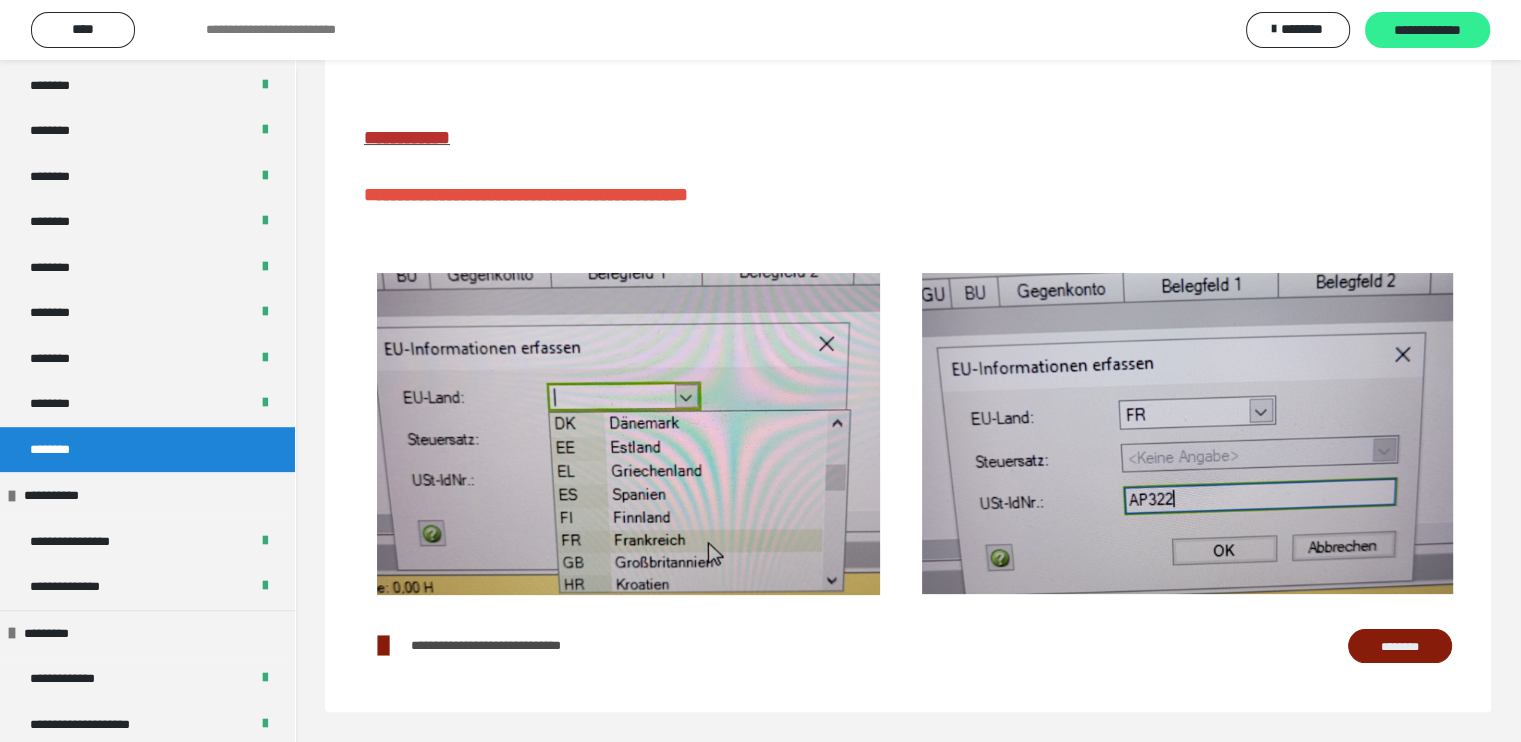 click on "**********" at bounding box center (1427, 31) 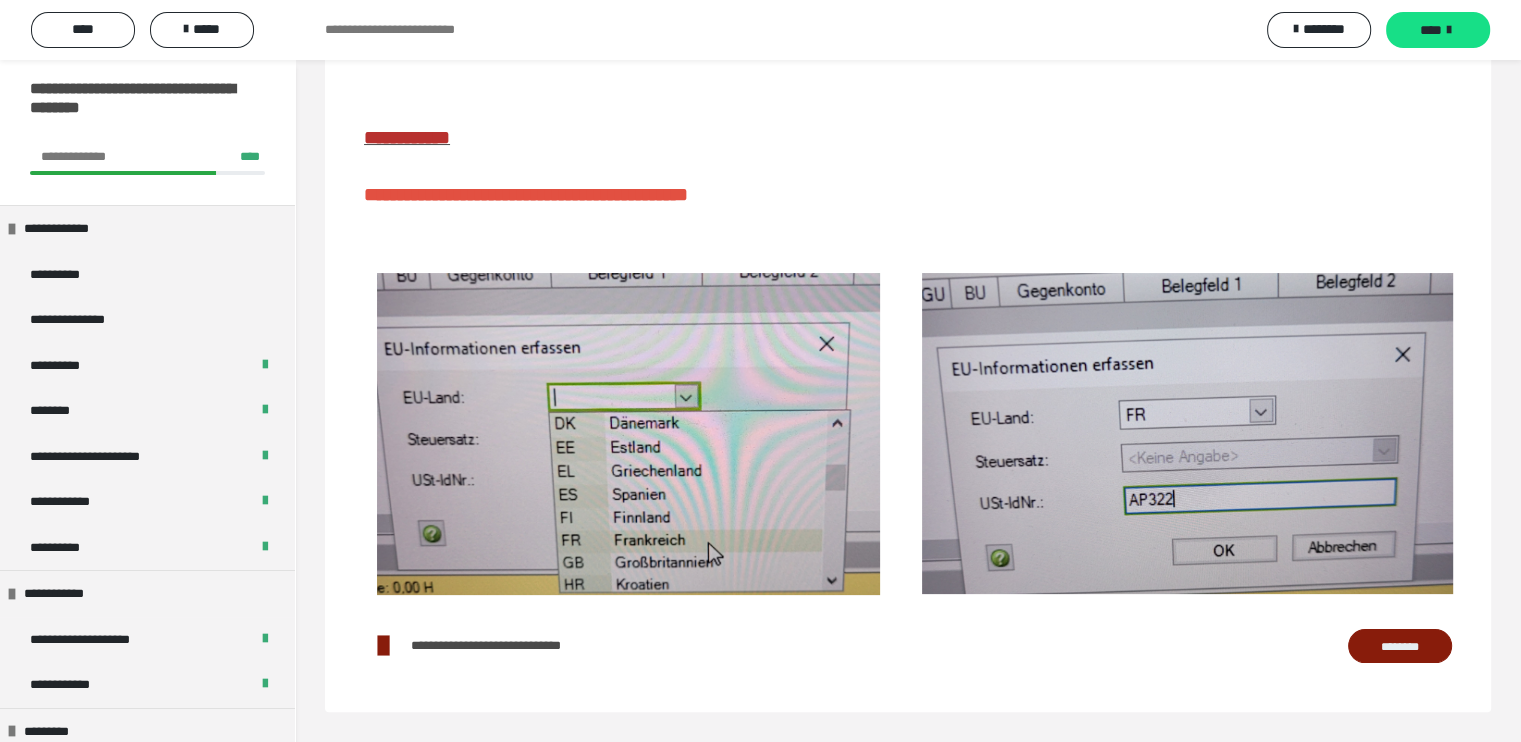 scroll, scrollTop: 0, scrollLeft: 0, axis: both 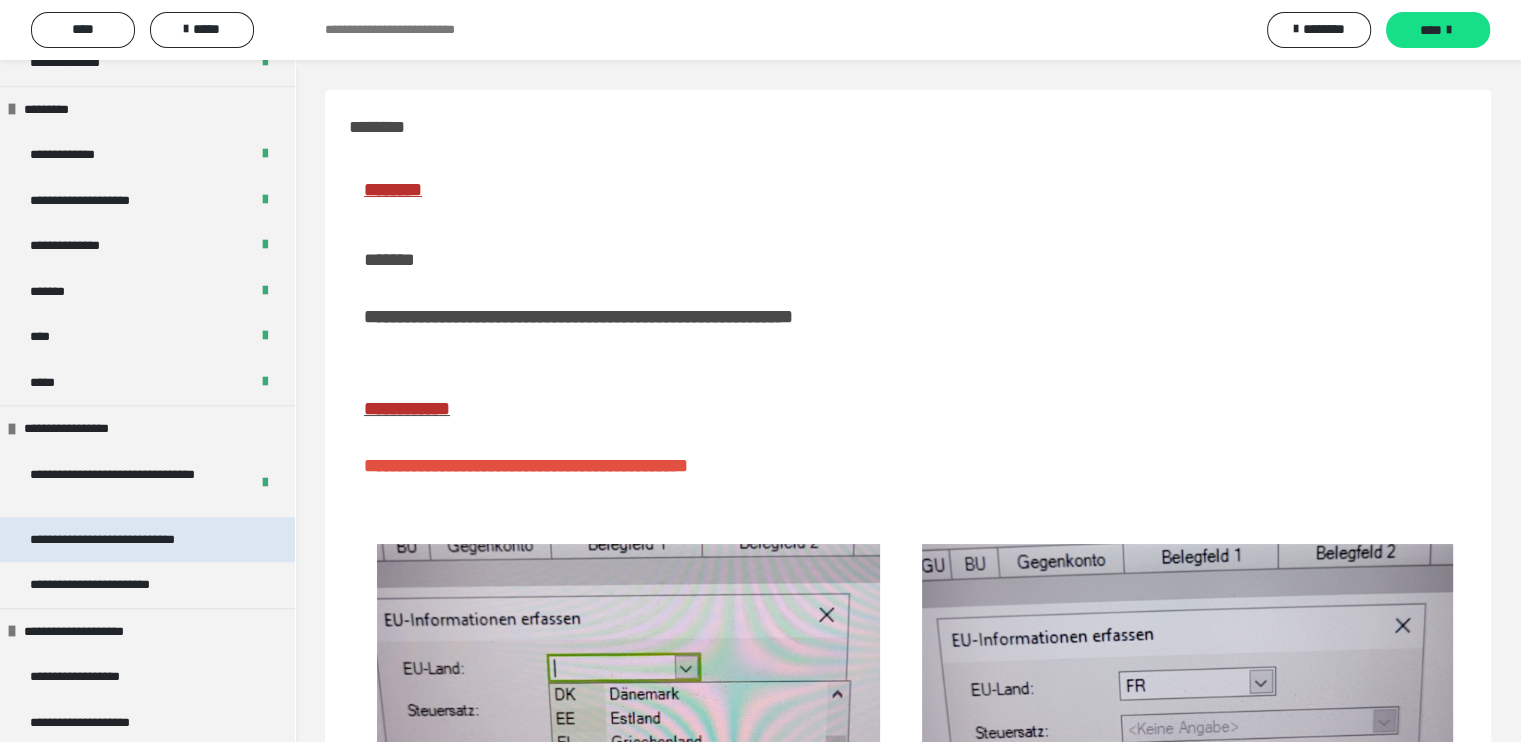 click on "**********" at bounding box center [131, 540] 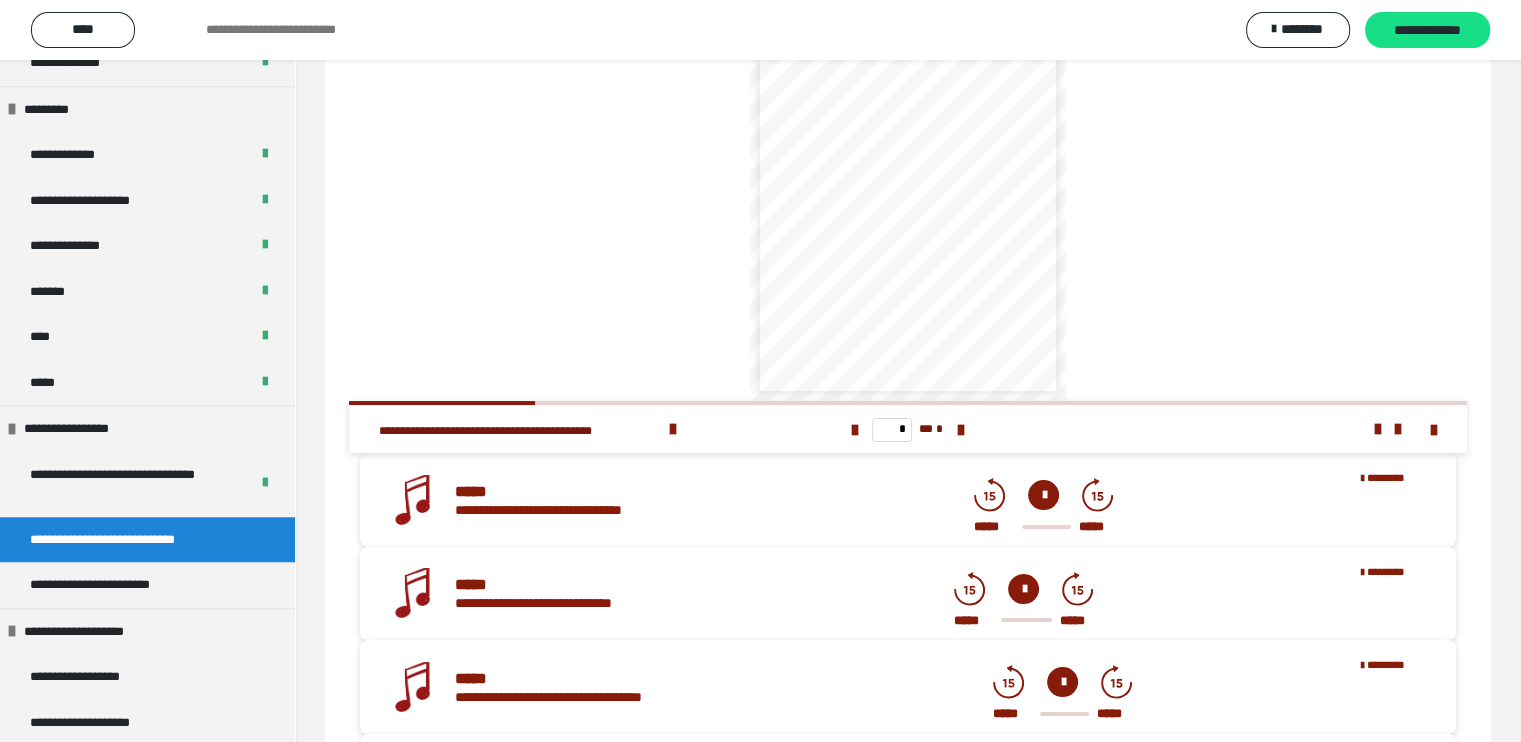 scroll, scrollTop: 192, scrollLeft: 0, axis: vertical 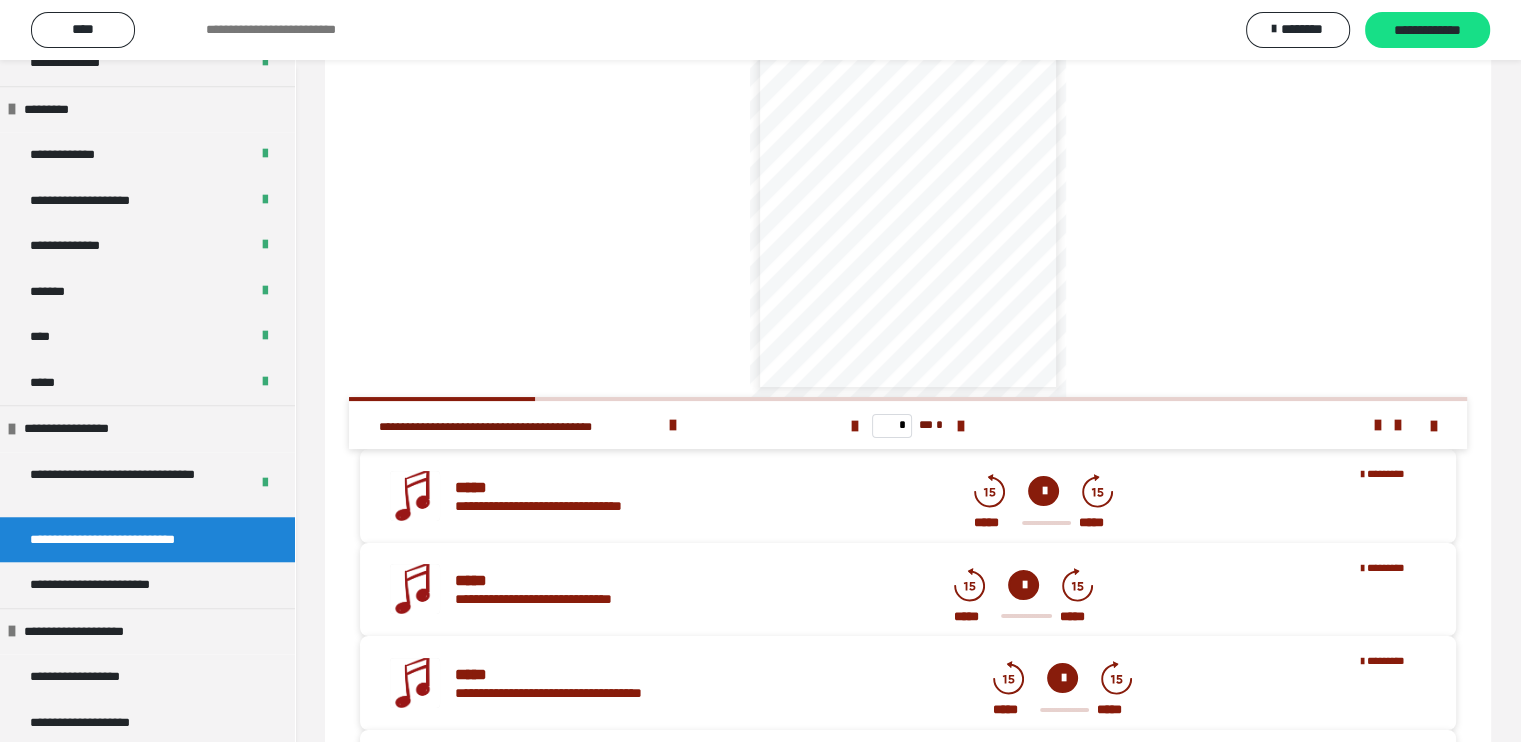 click on "**********" at bounding box center [760, 30] 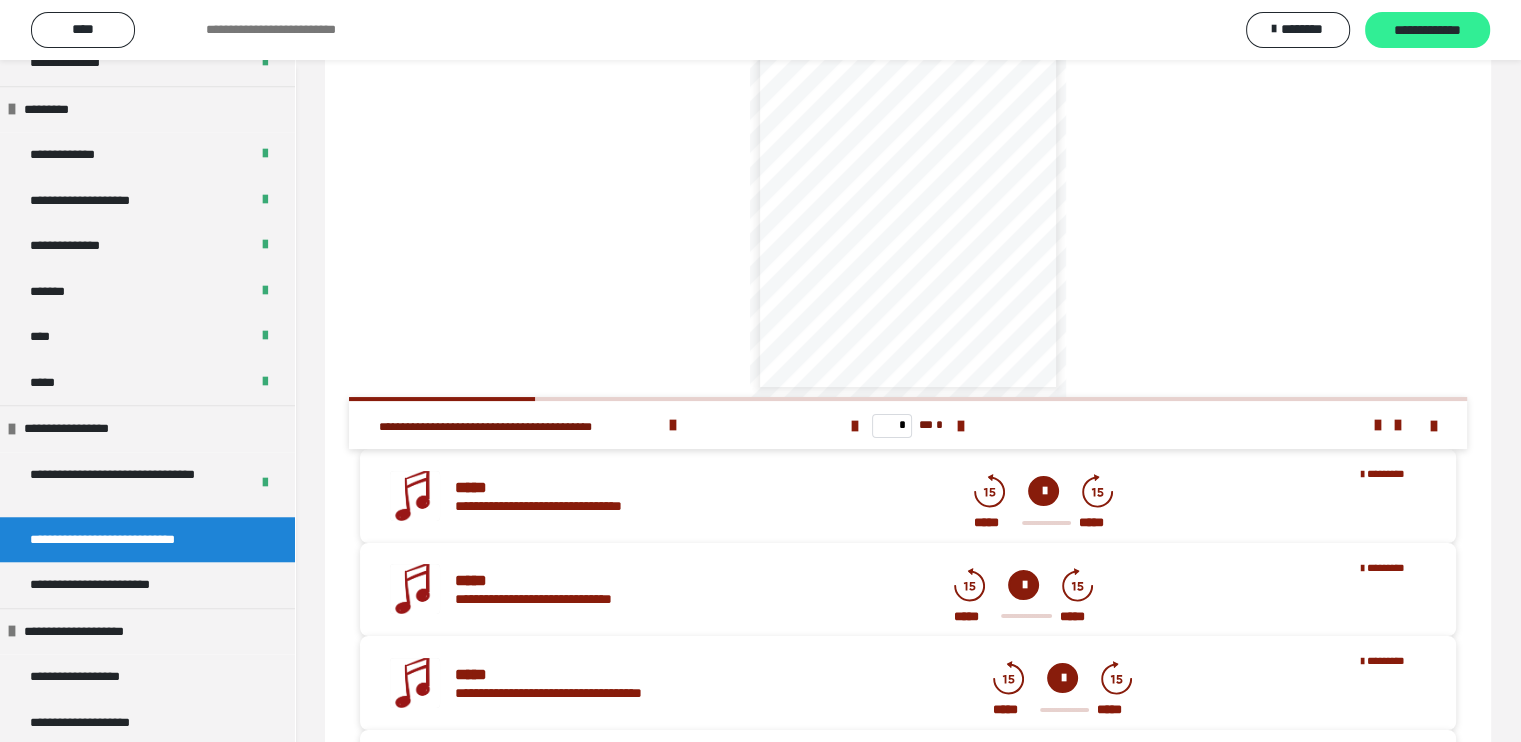 click on "**********" at bounding box center (1427, 31) 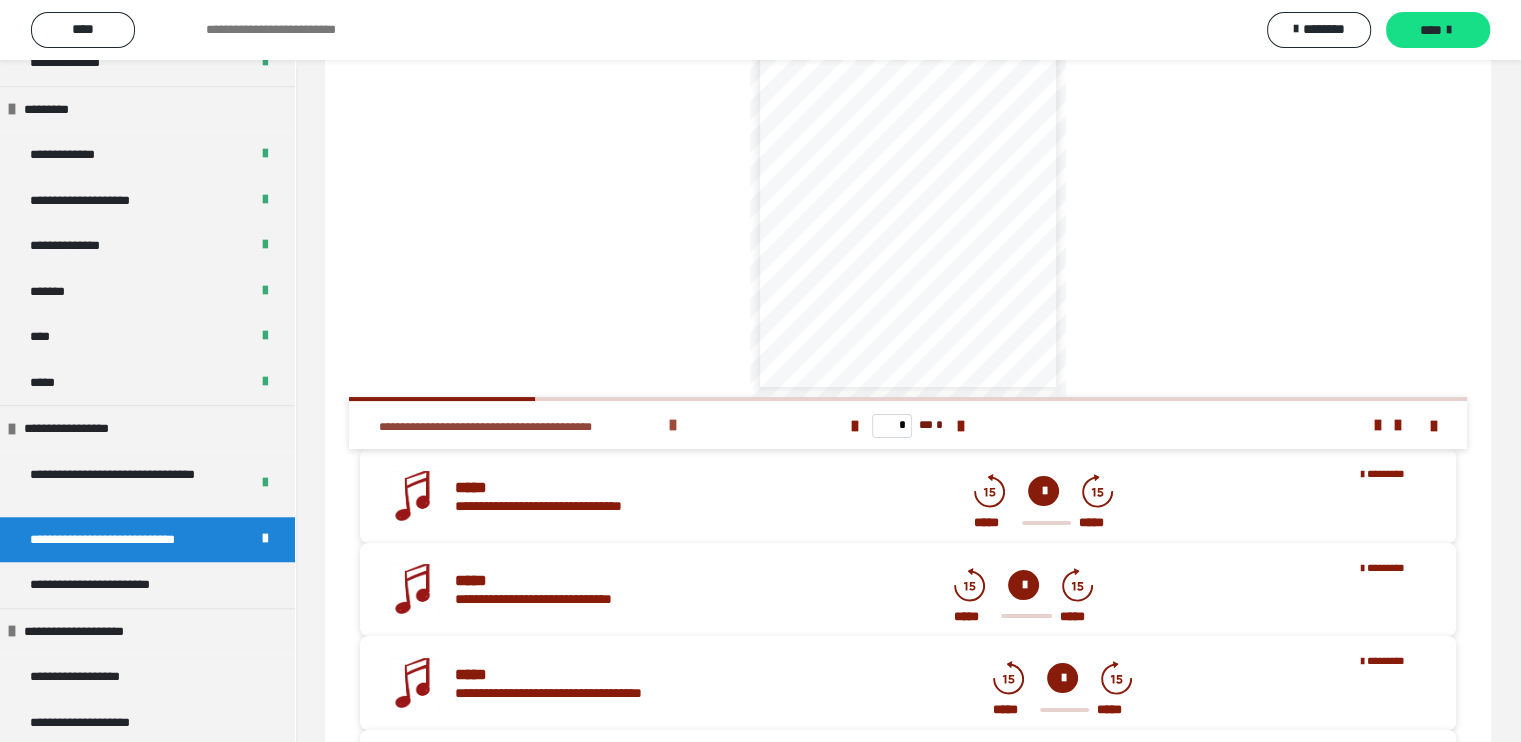 click on "**********" at bounding box center [521, 427] 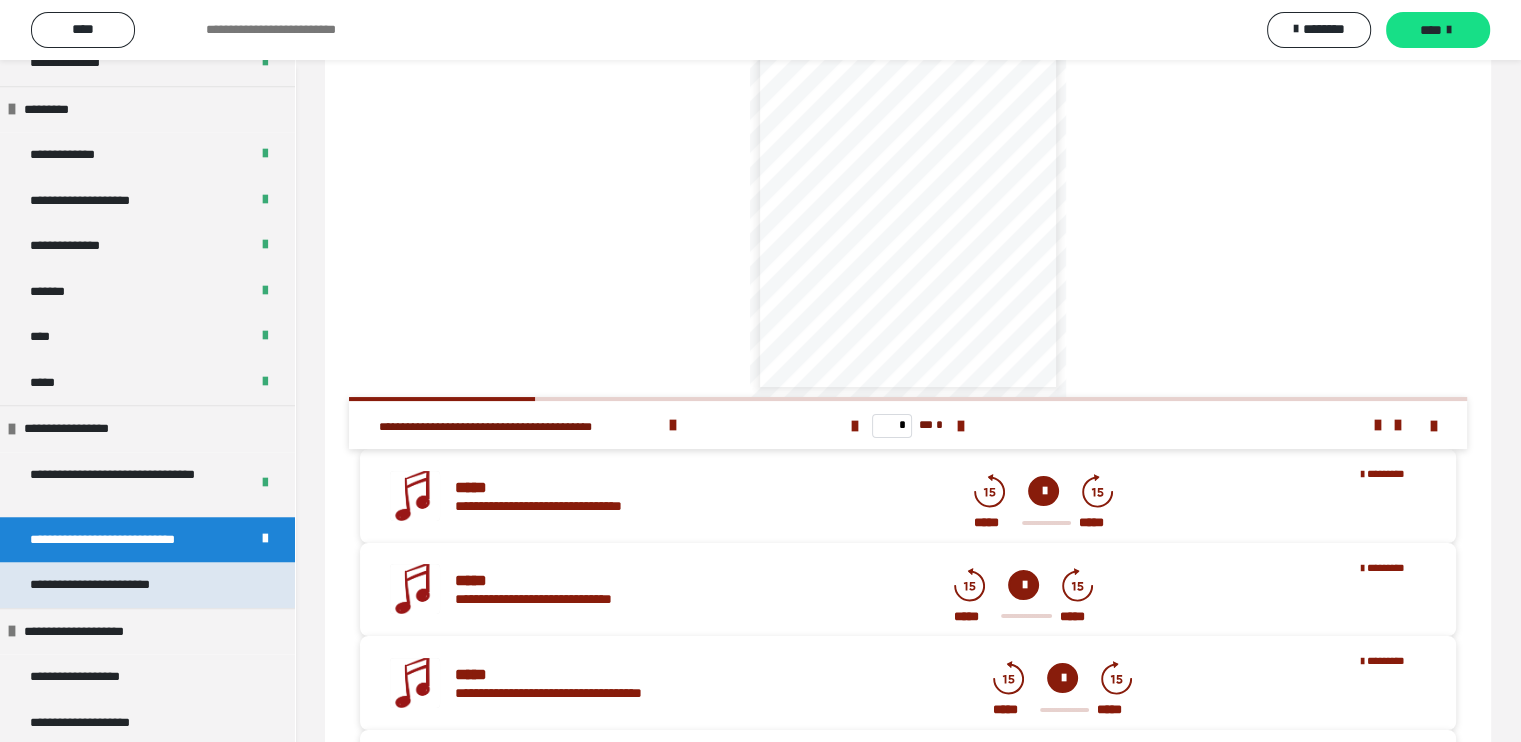 click on "**********" at bounding box center (117, 585) 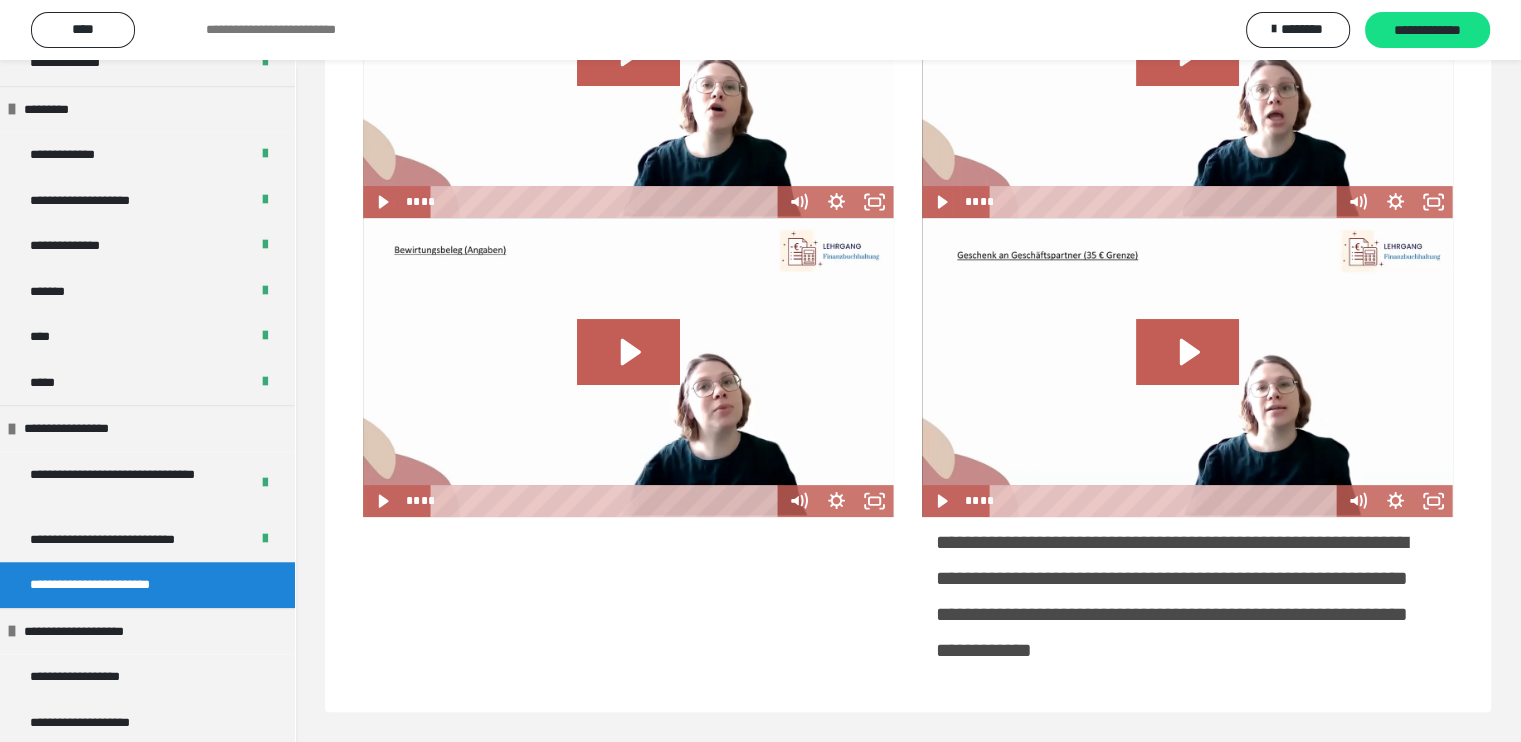 scroll, scrollTop: 0, scrollLeft: 0, axis: both 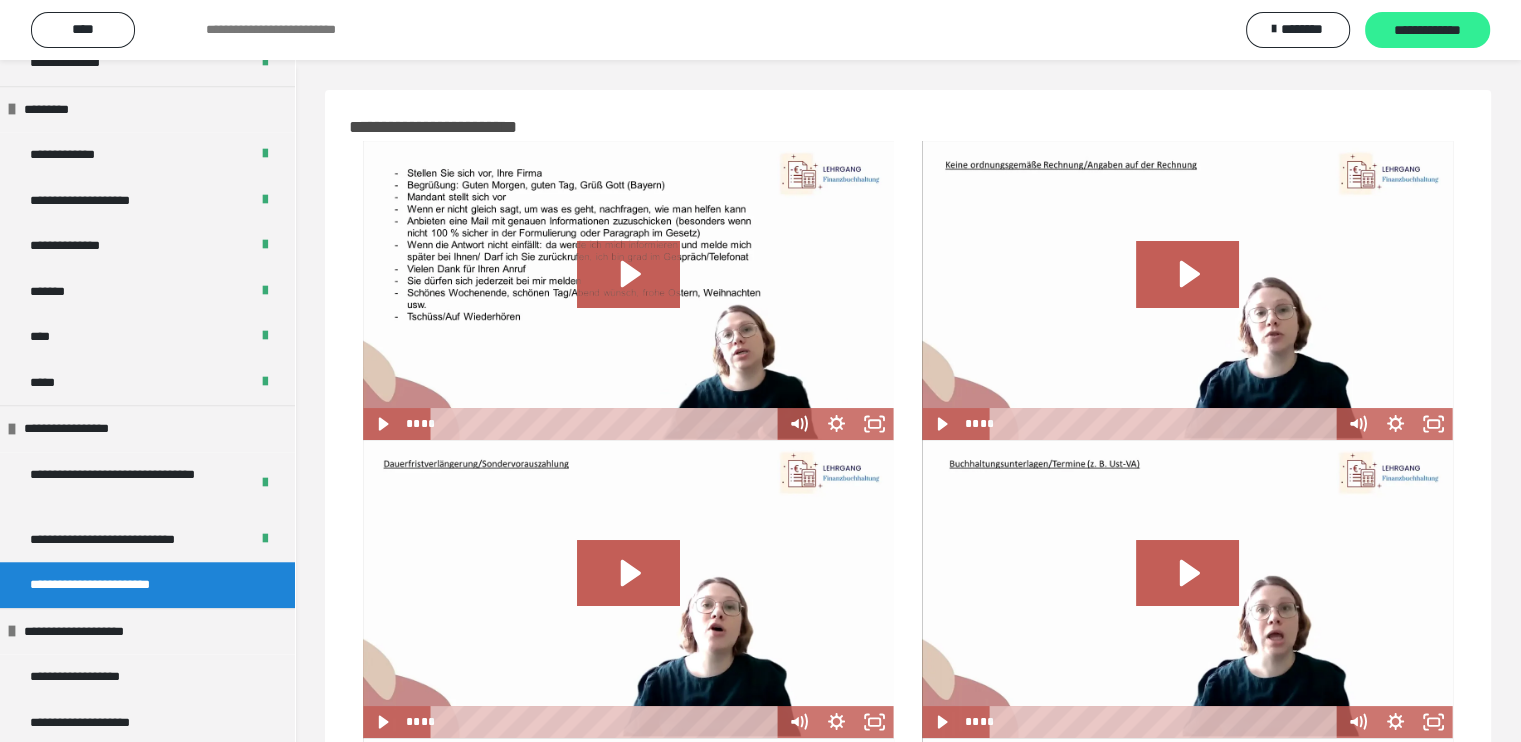click on "**********" at bounding box center [1427, 31] 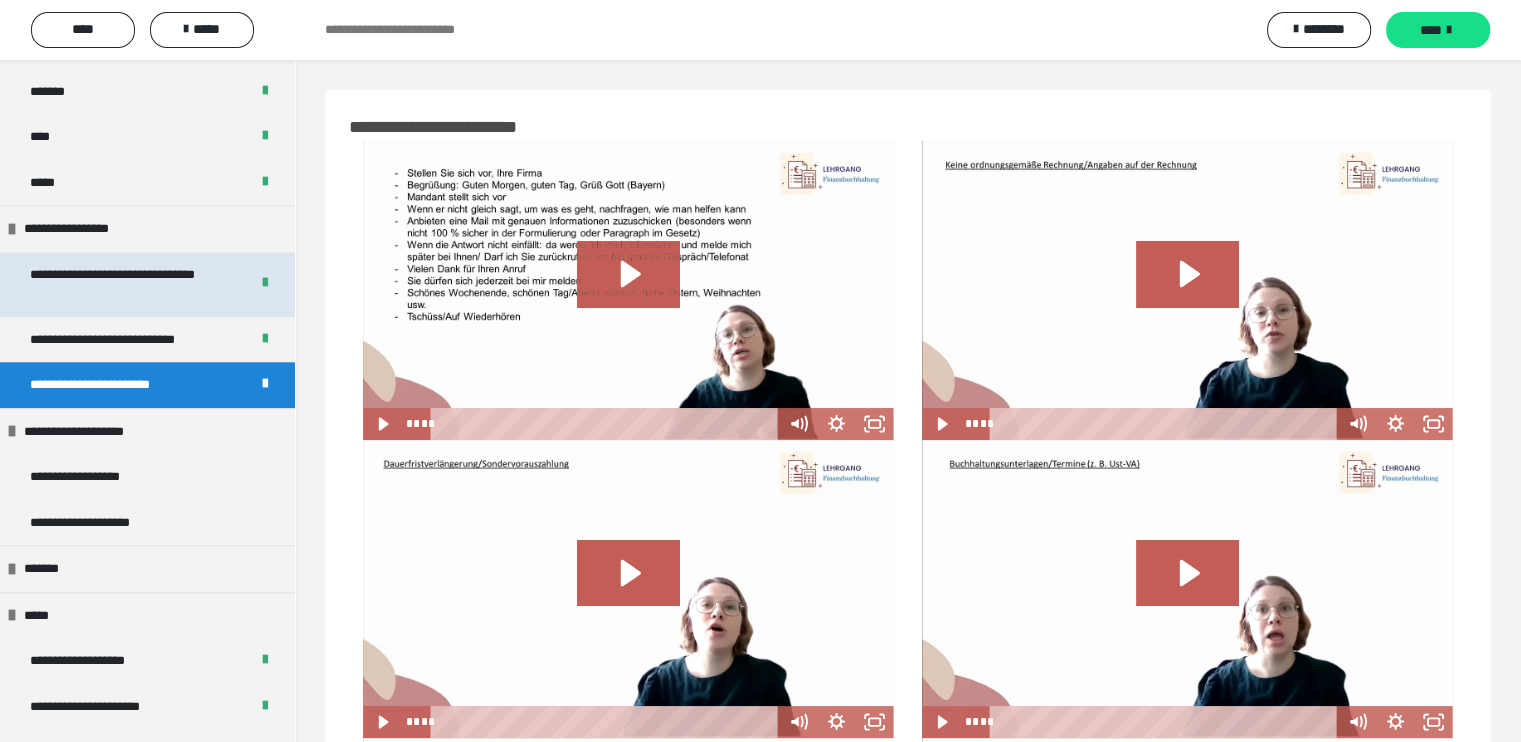 scroll, scrollTop: 1839, scrollLeft: 0, axis: vertical 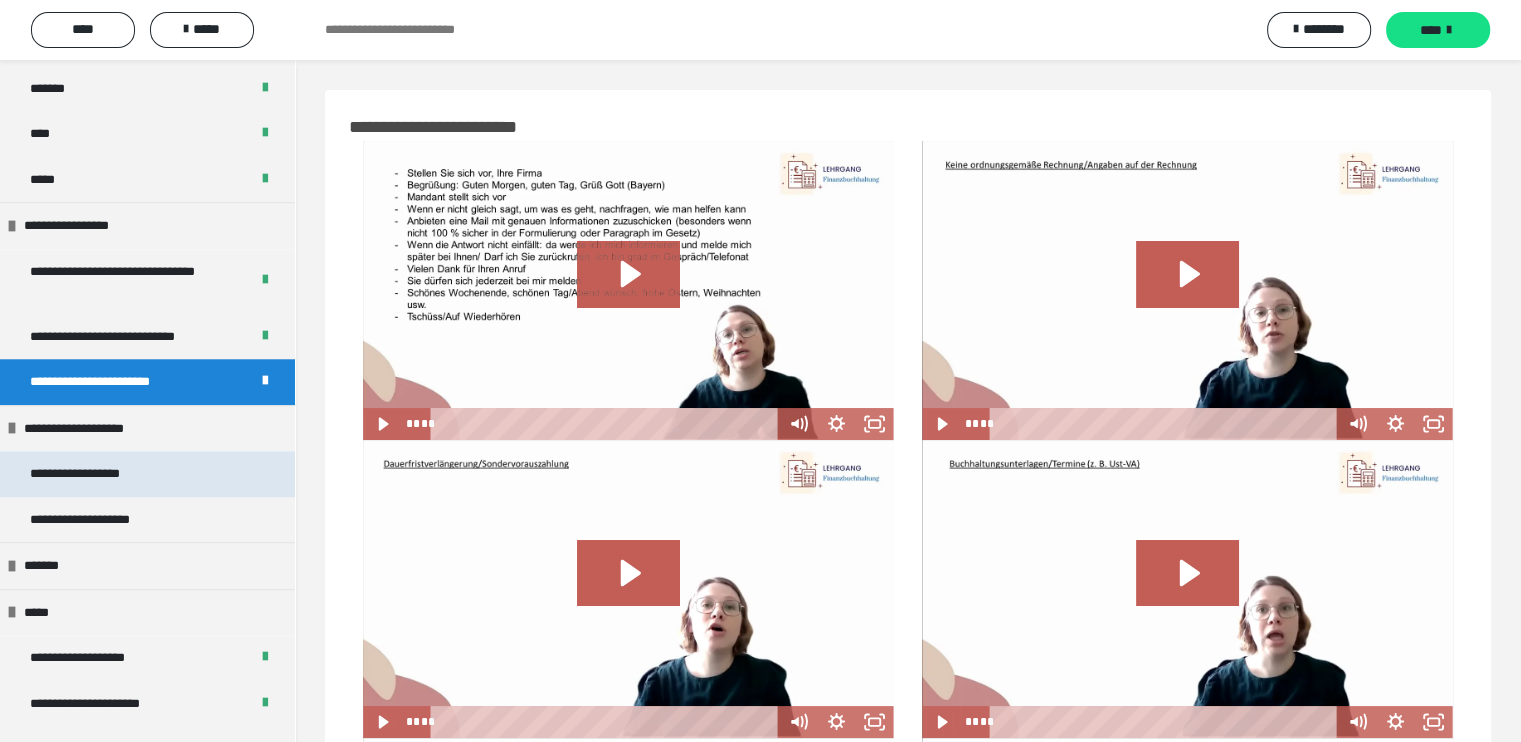 click on "**********" at bounding box center (98, 474) 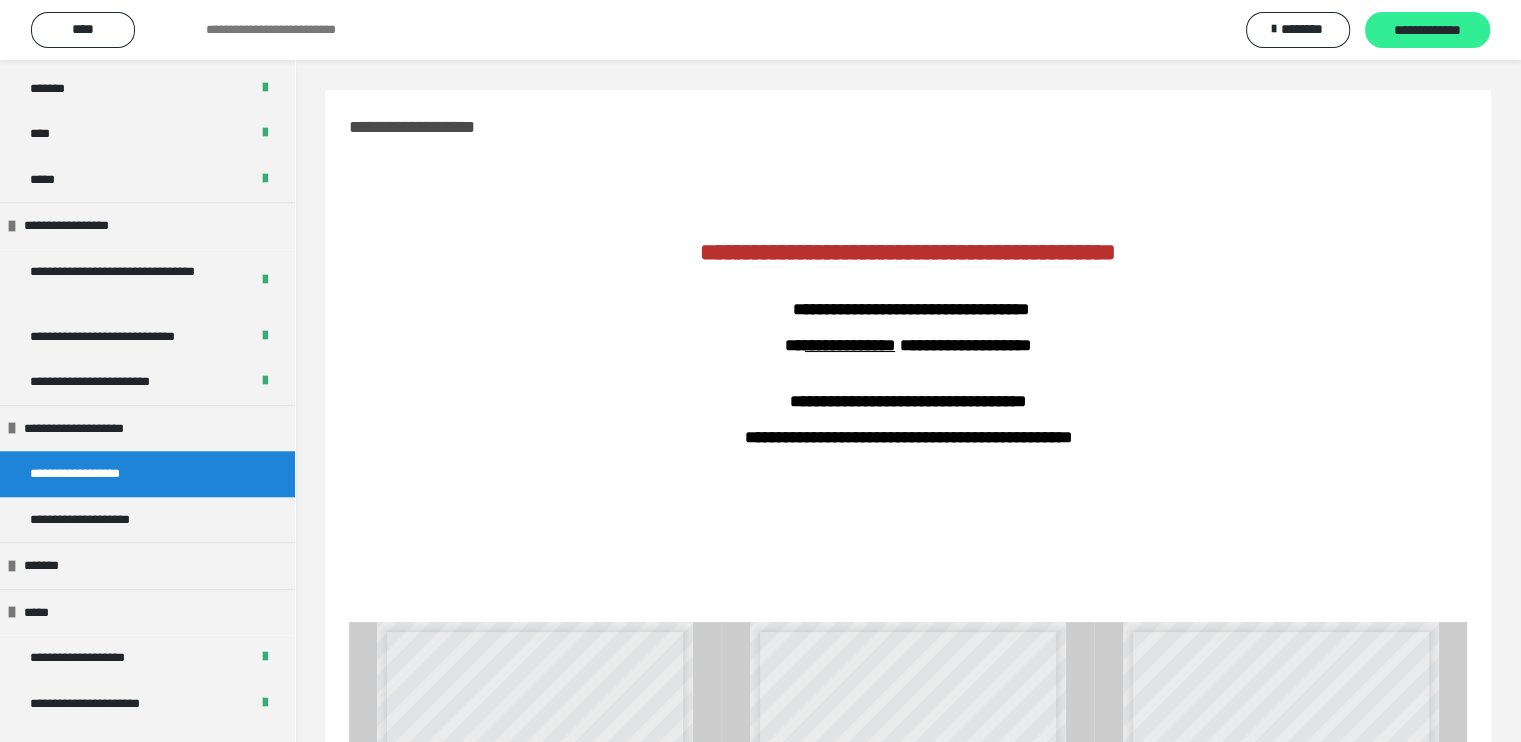 click on "**********" at bounding box center [1427, 31] 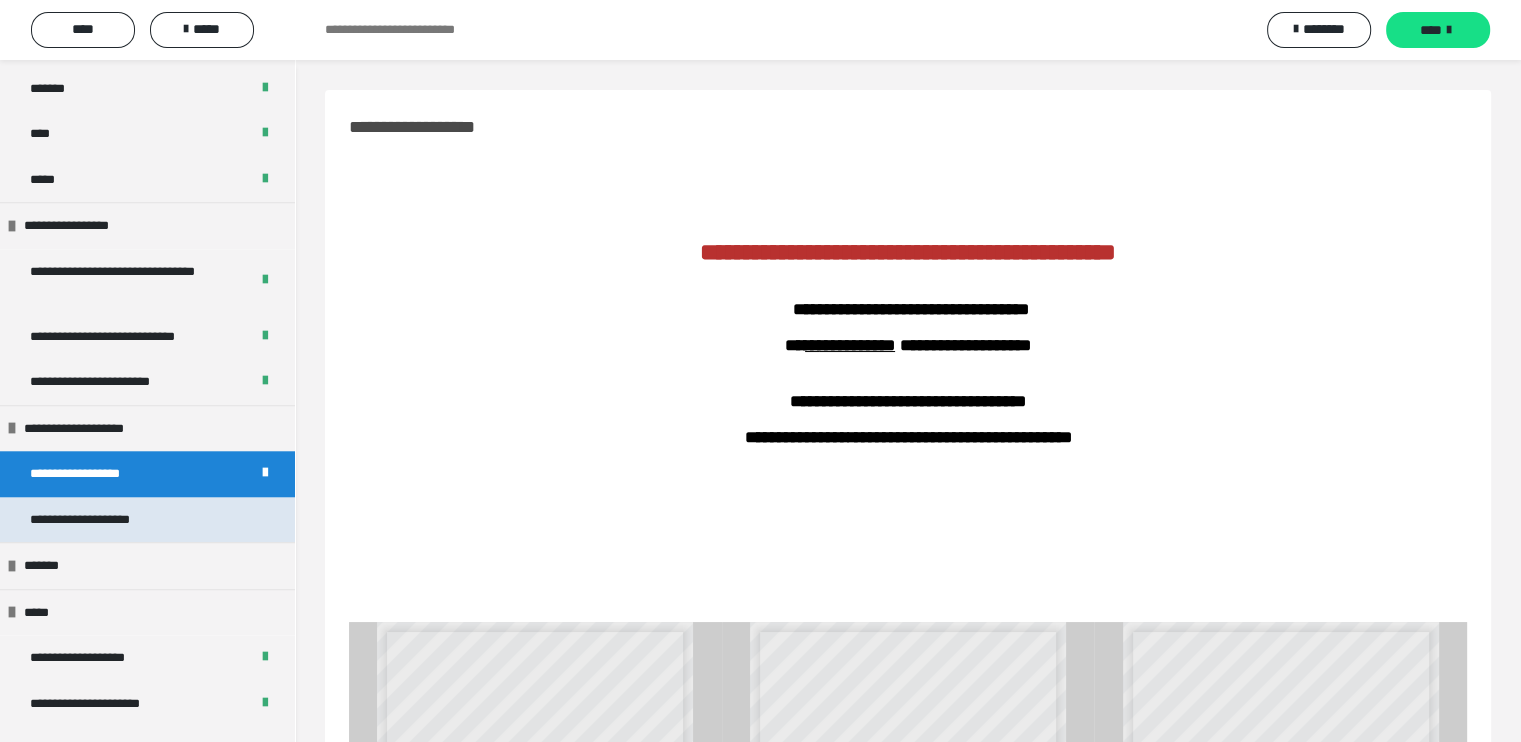 click on "**********" at bounding box center [102, 520] 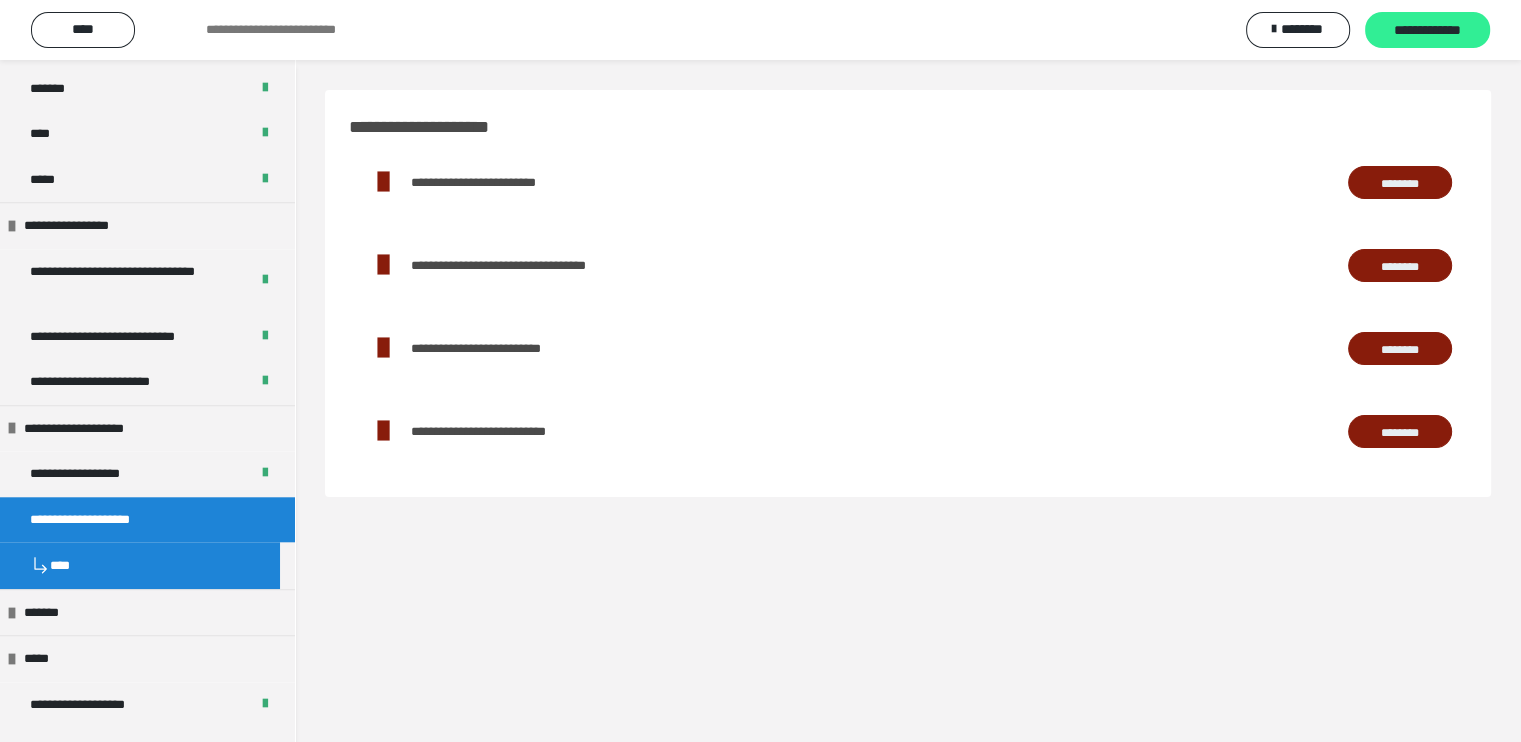 click on "**********" at bounding box center (1427, 31) 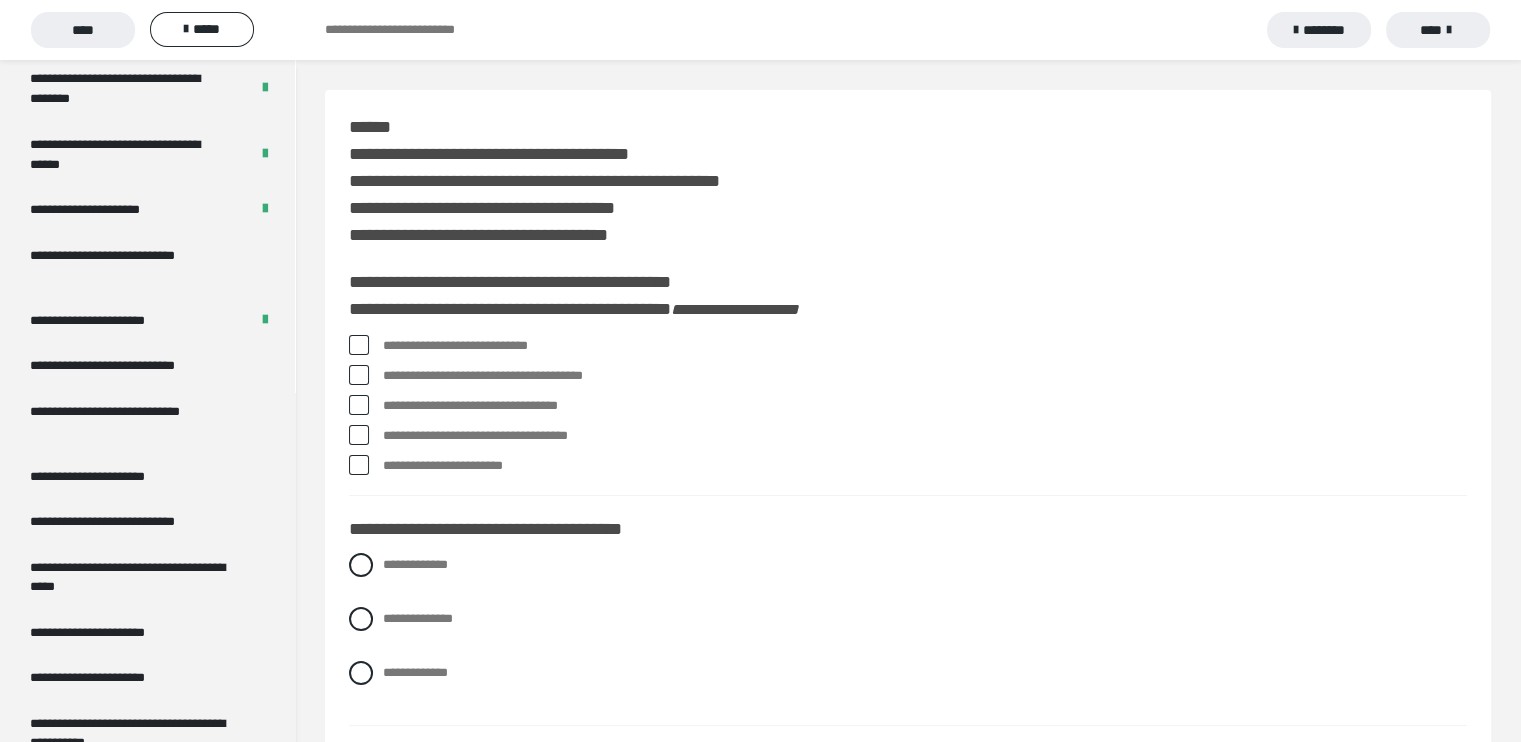 scroll, scrollTop: 3748, scrollLeft: 0, axis: vertical 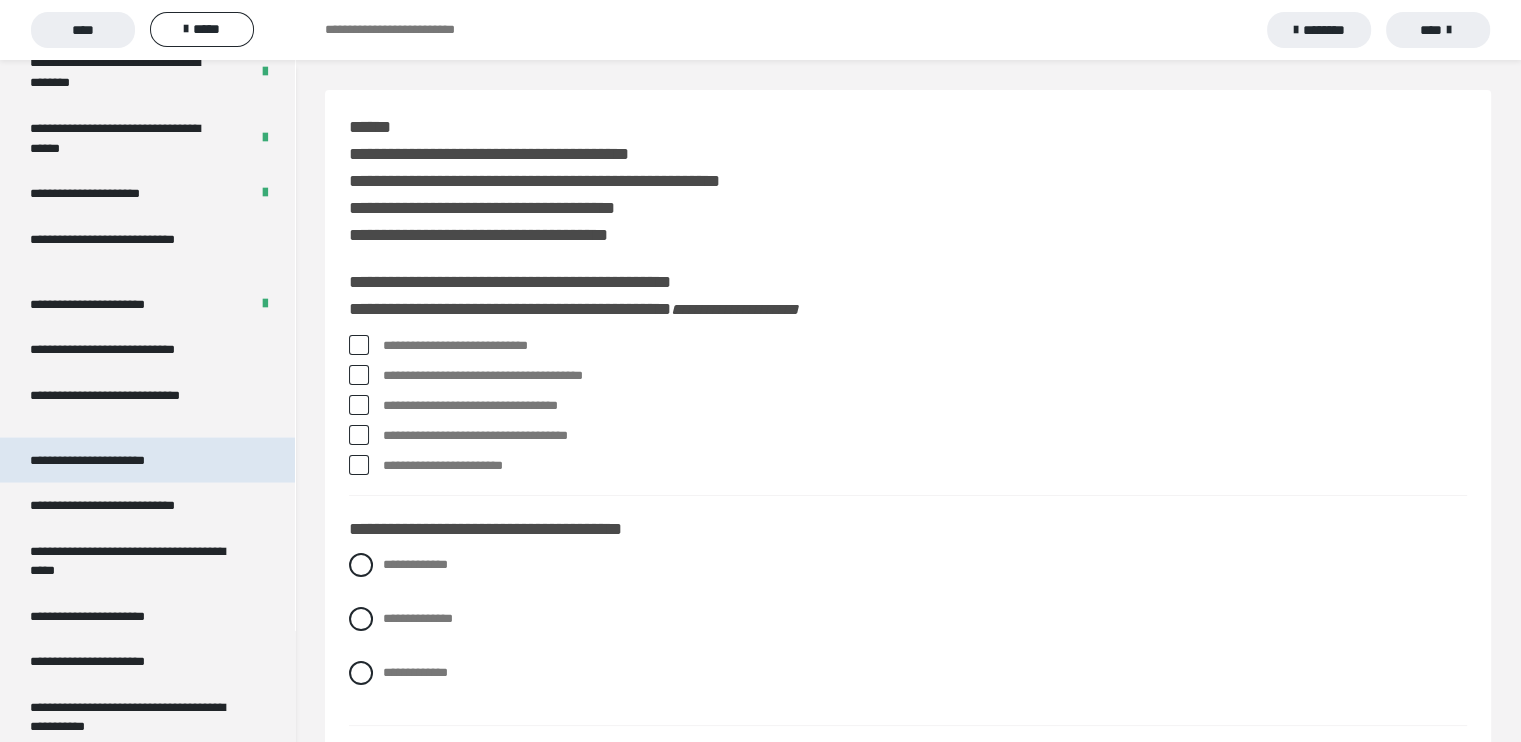 click on "**********" at bounding box center (109, 460) 